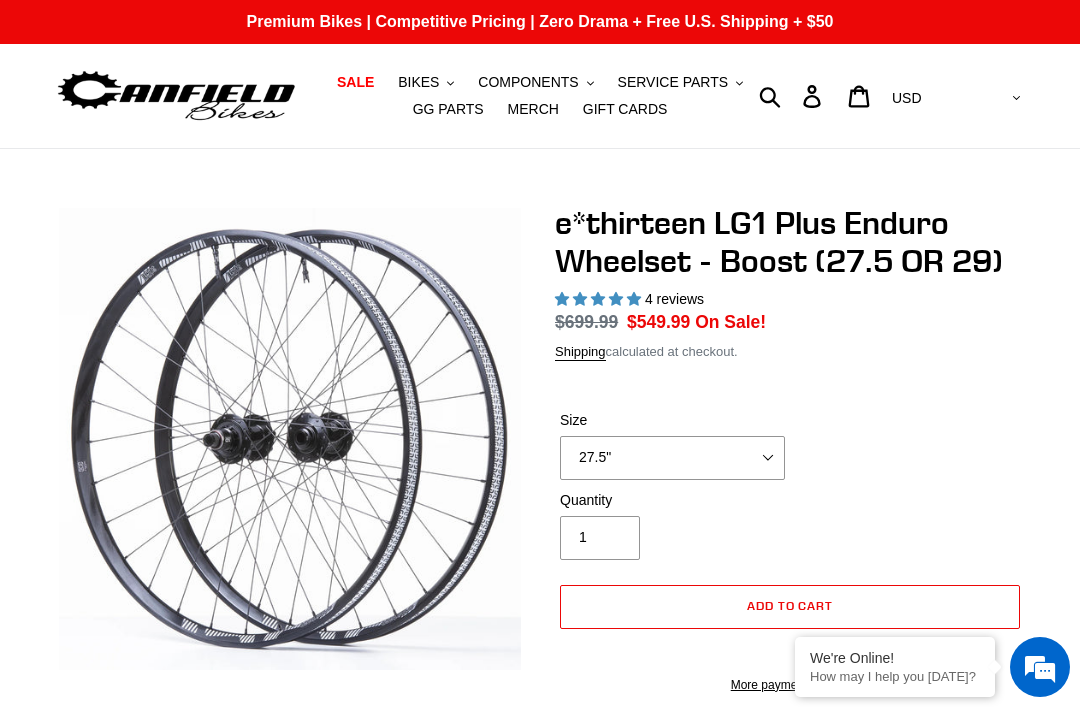 select on "highest-rating" 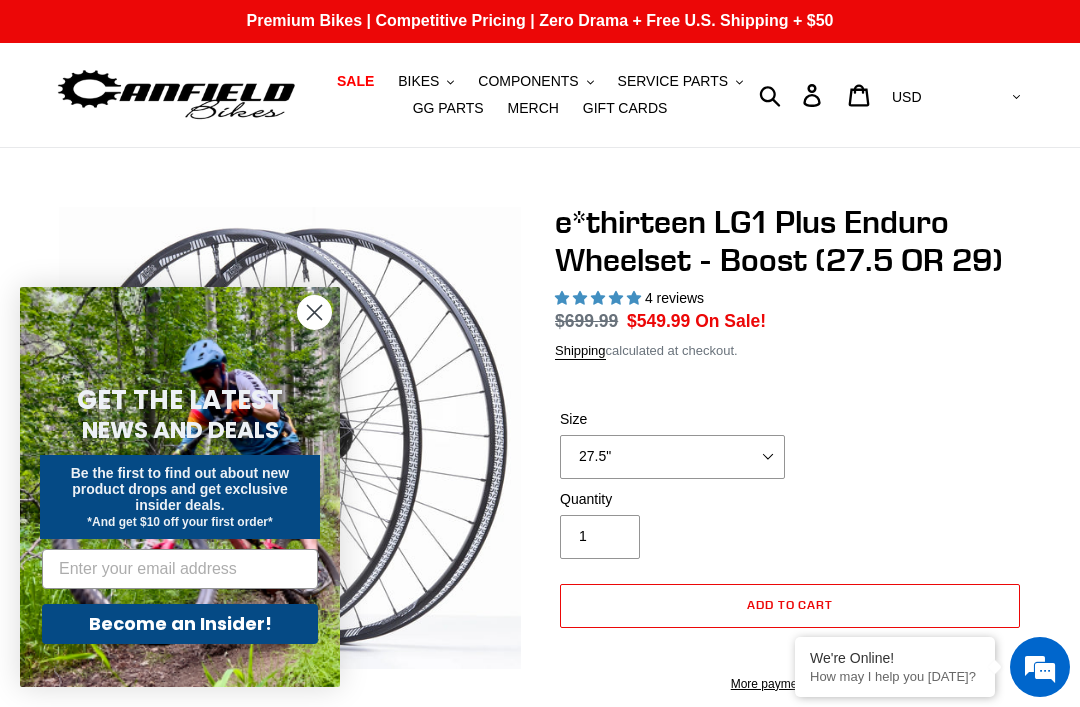 scroll, scrollTop: 5, scrollLeft: 0, axis: vertical 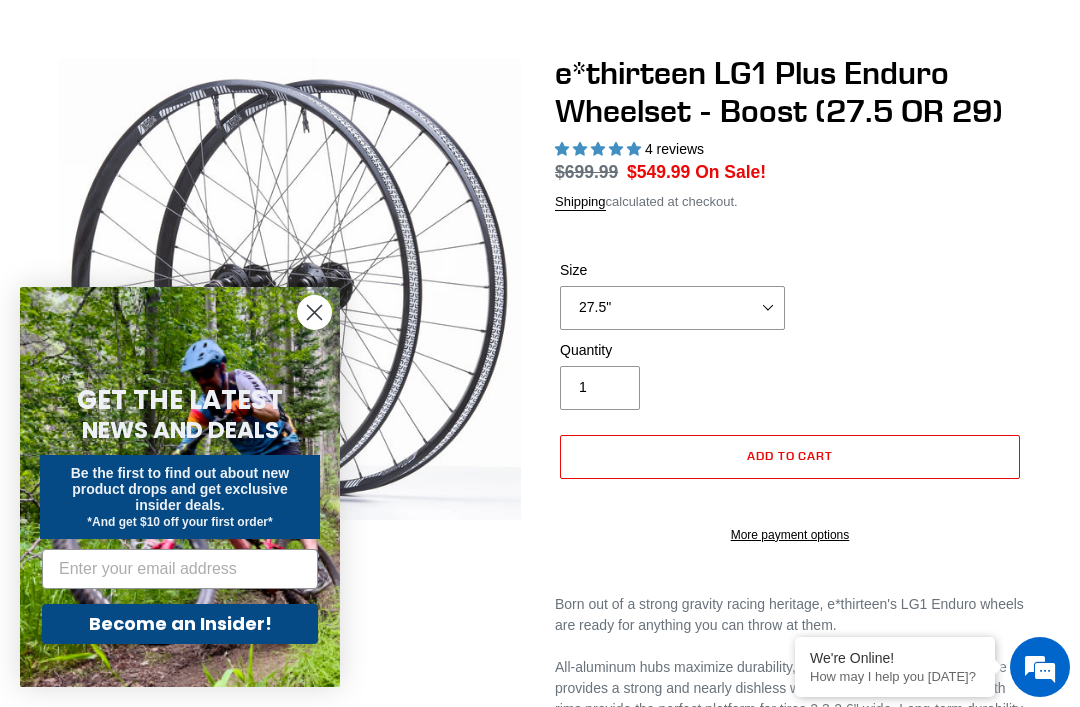 click 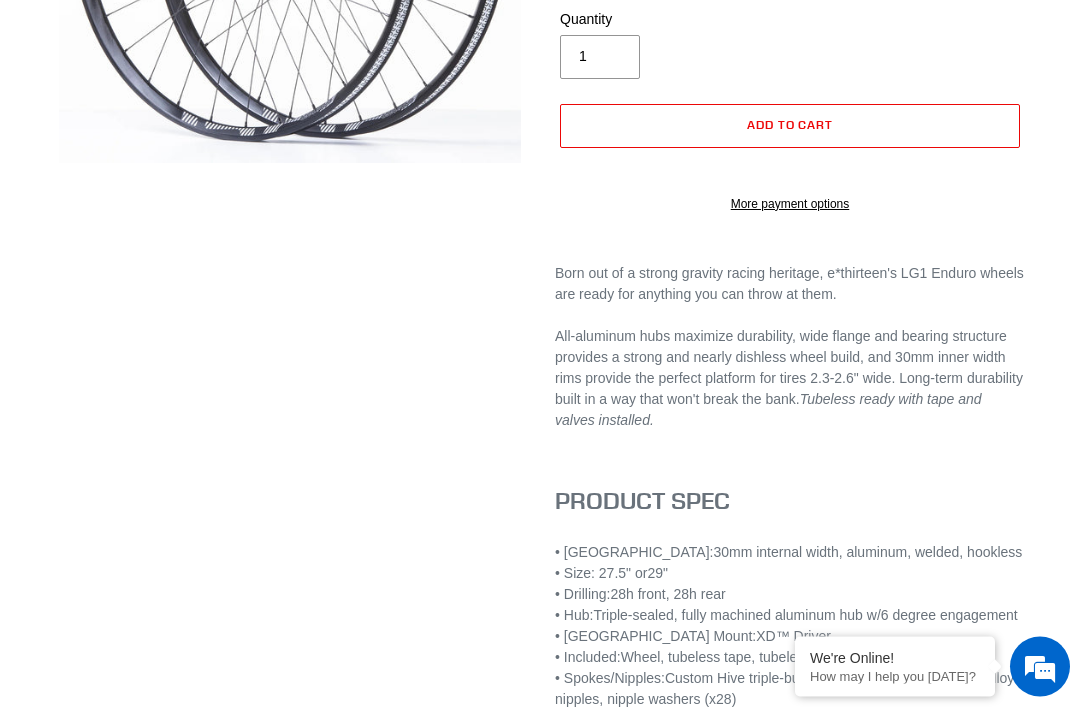 scroll, scrollTop: 483, scrollLeft: 0, axis: vertical 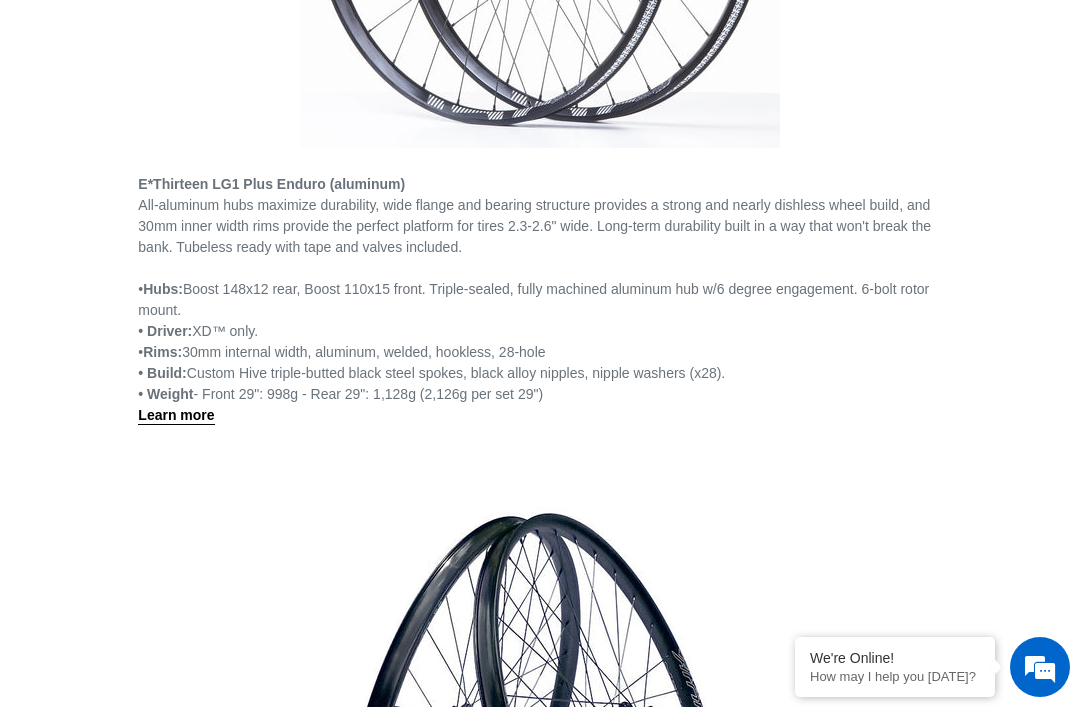 click on "Learn more" at bounding box center (176, 416) 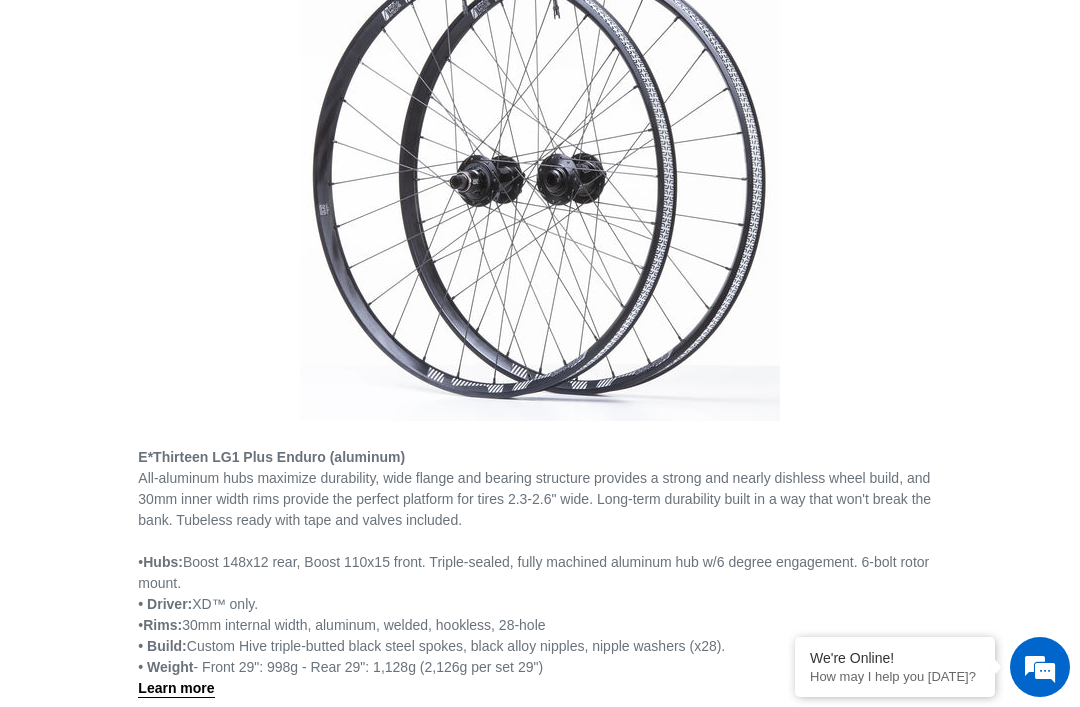 scroll, scrollTop: 0, scrollLeft: 0, axis: both 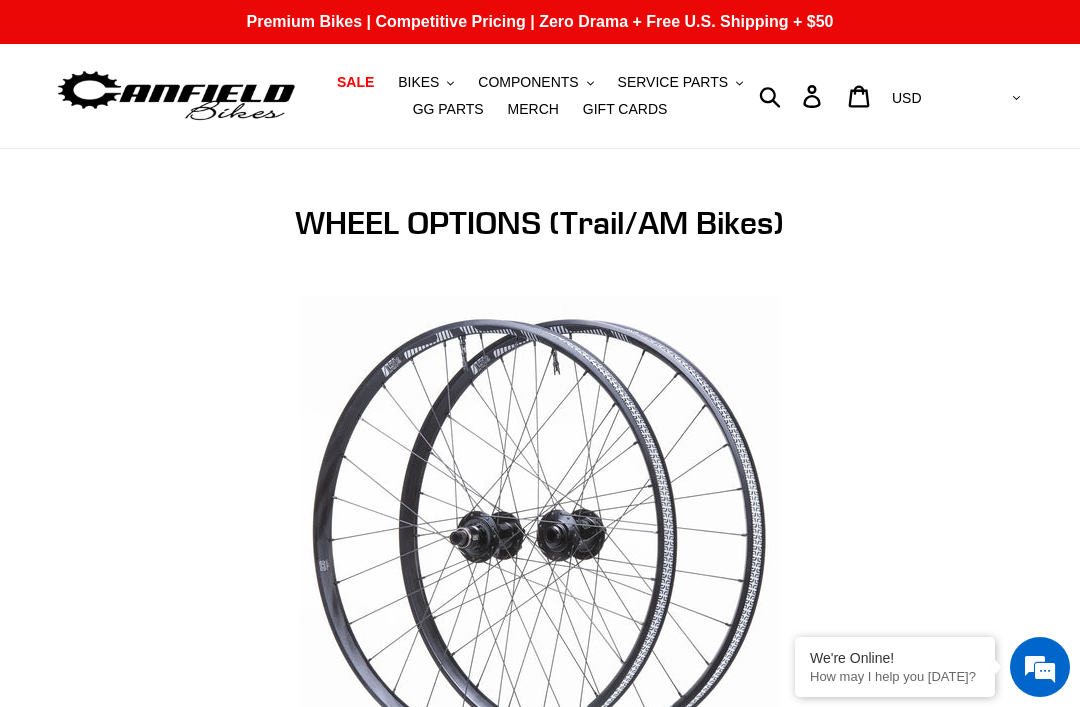 click on "SALE" at bounding box center [355, 82] 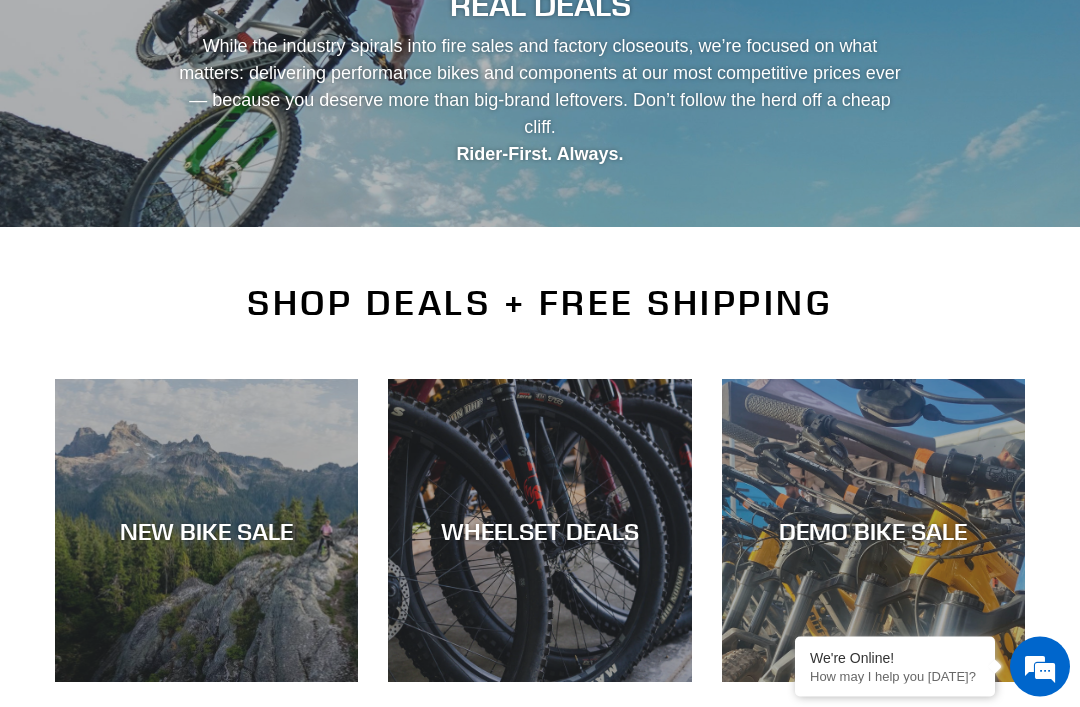scroll, scrollTop: 244, scrollLeft: 0, axis: vertical 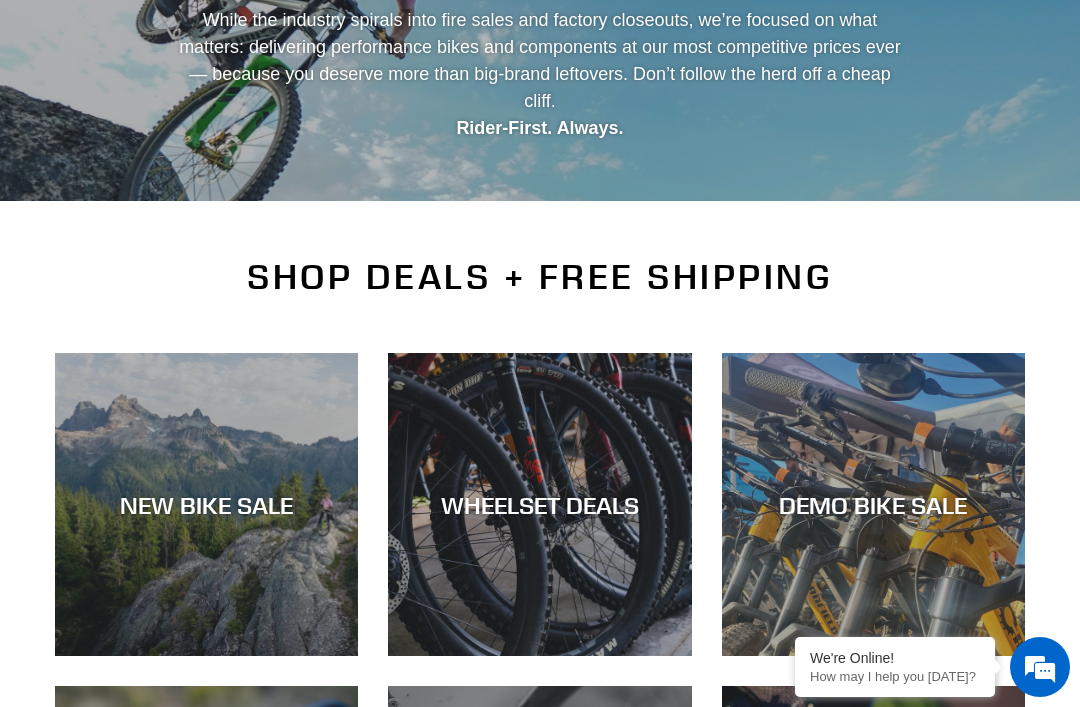 click on "WHEELSET DEALS" at bounding box center [539, 504] 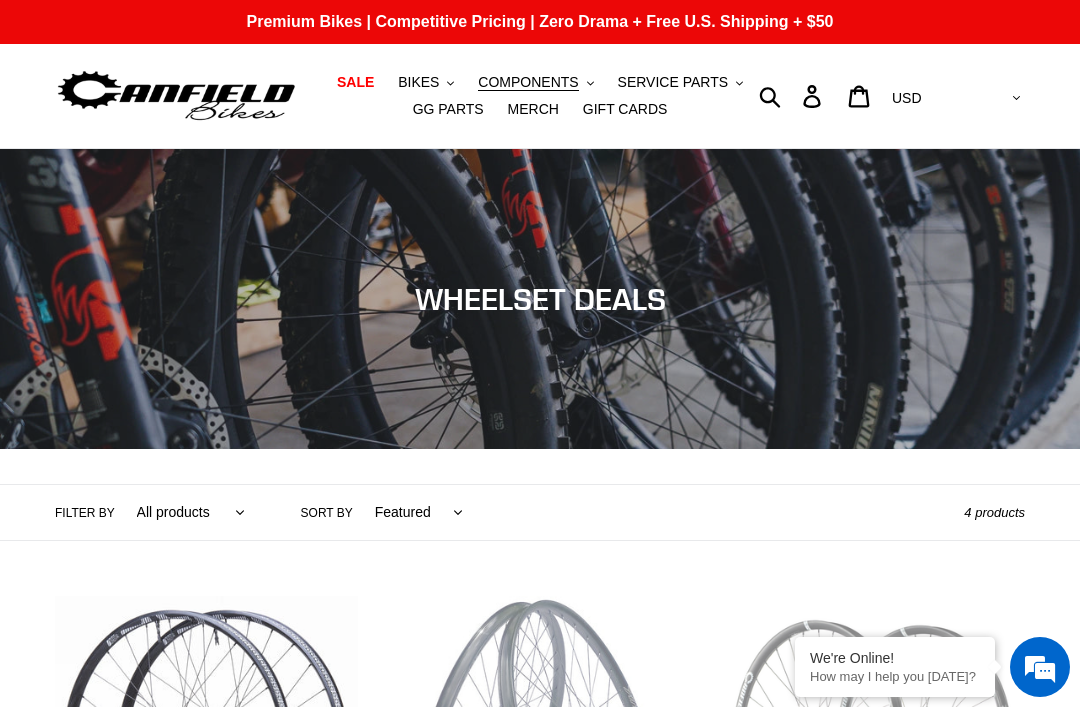 scroll, scrollTop: 0, scrollLeft: 0, axis: both 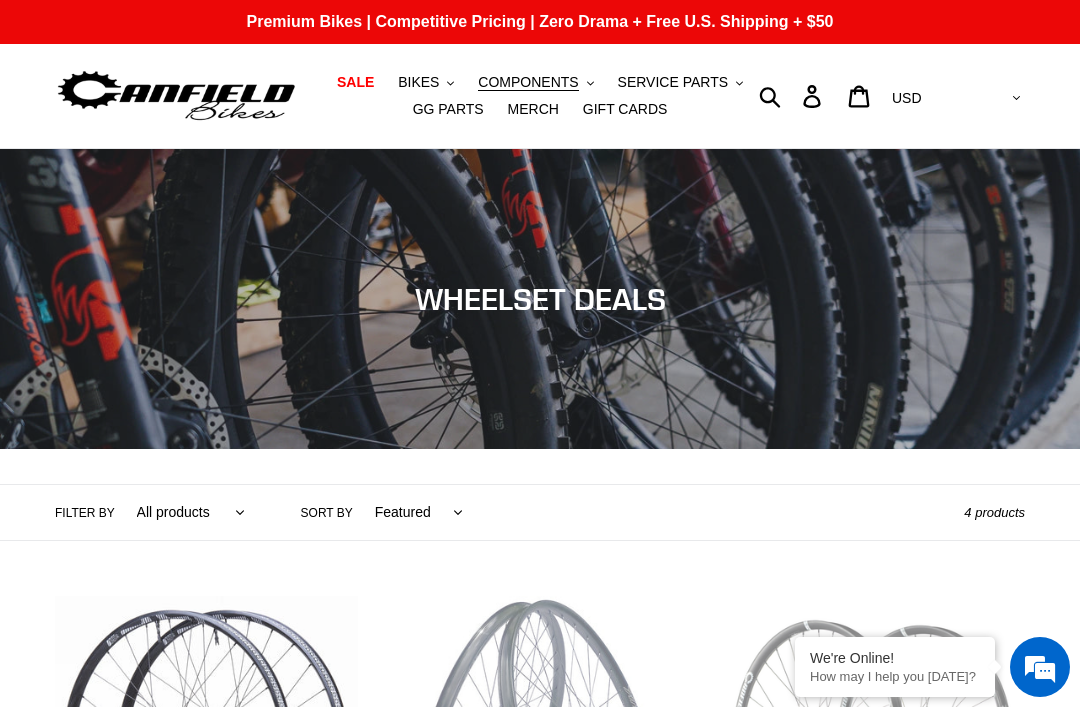 click on "Featured Best selling Alphabetically, A-Z Alphabetically, Z-A Price, low to high Price, high to low Date, old to new Date, new to old" at bounding box center [414, 512] 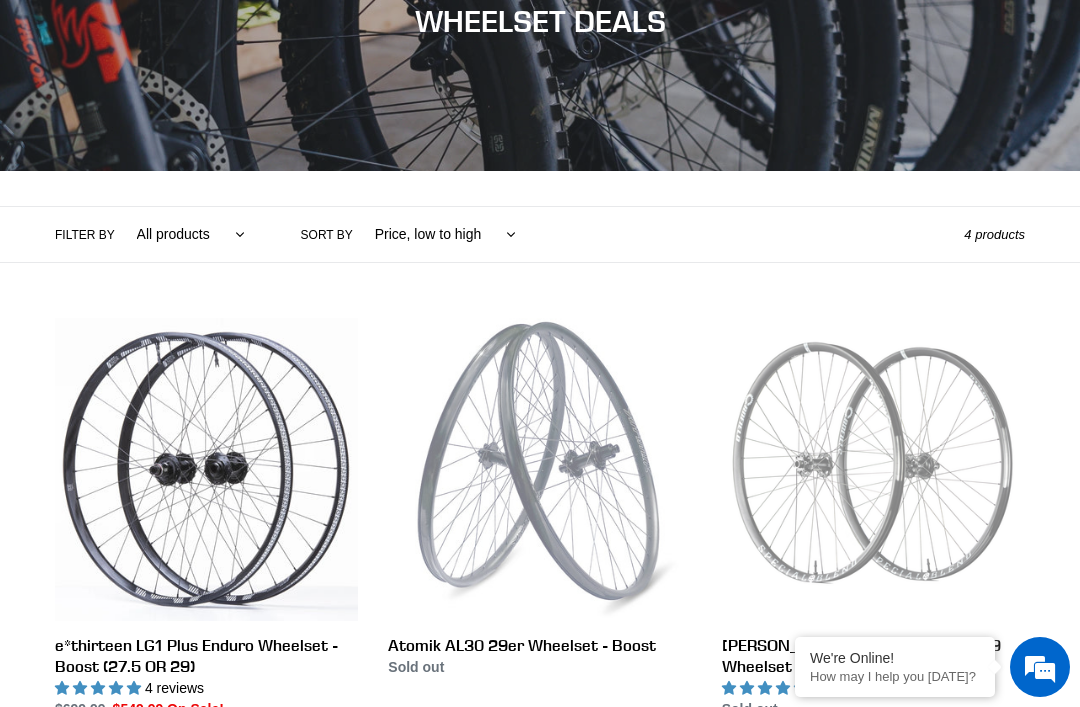scroll, scrollTop: 0, scrollLeft: 0, axis: both 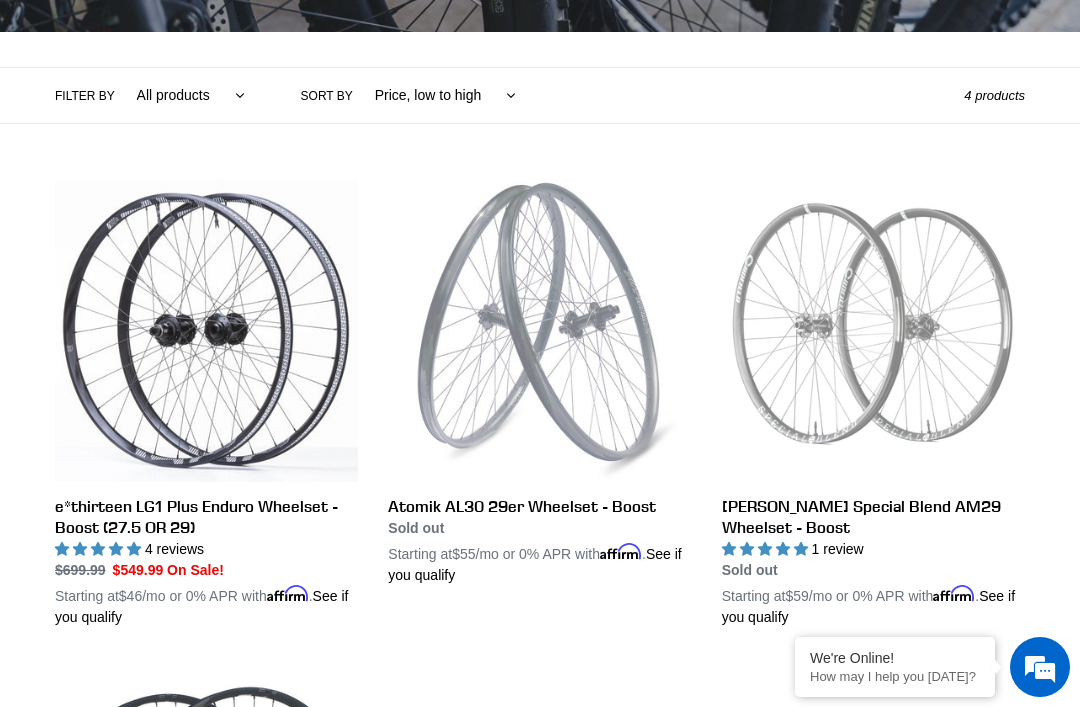 click on "e*thirteen LG1 Plus Enduro Wheelset - Boost (27.5 OR 29)" at bounding box center (206, 403) 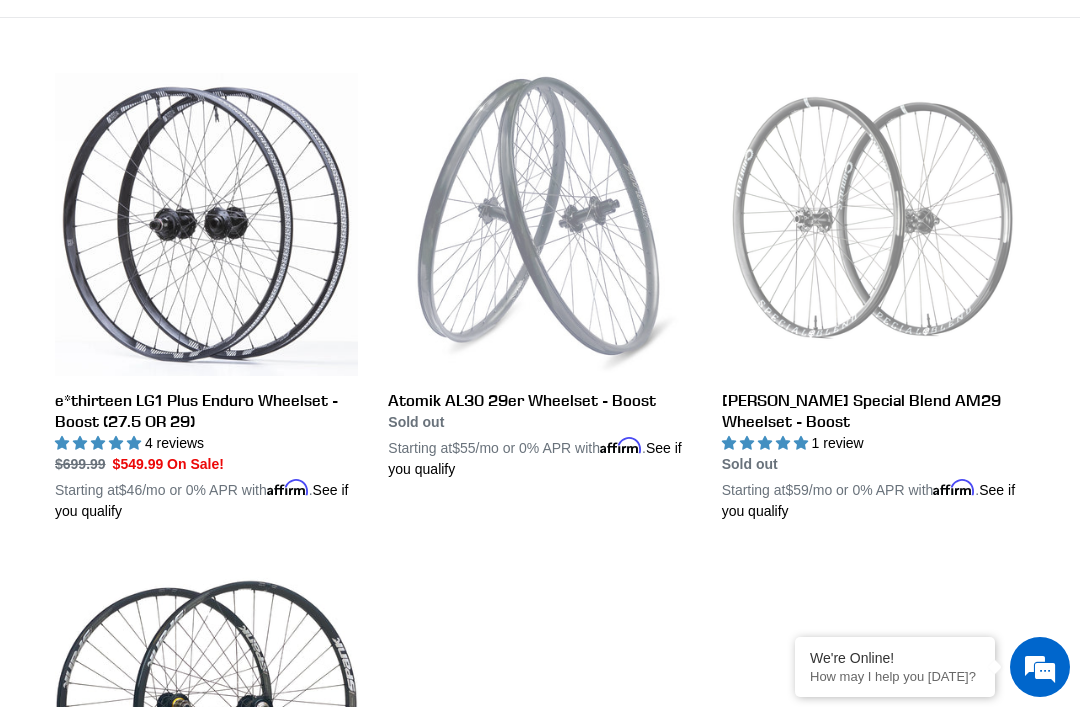 scroll, scrollTop: 0, scrollLeft: 0, axis: both 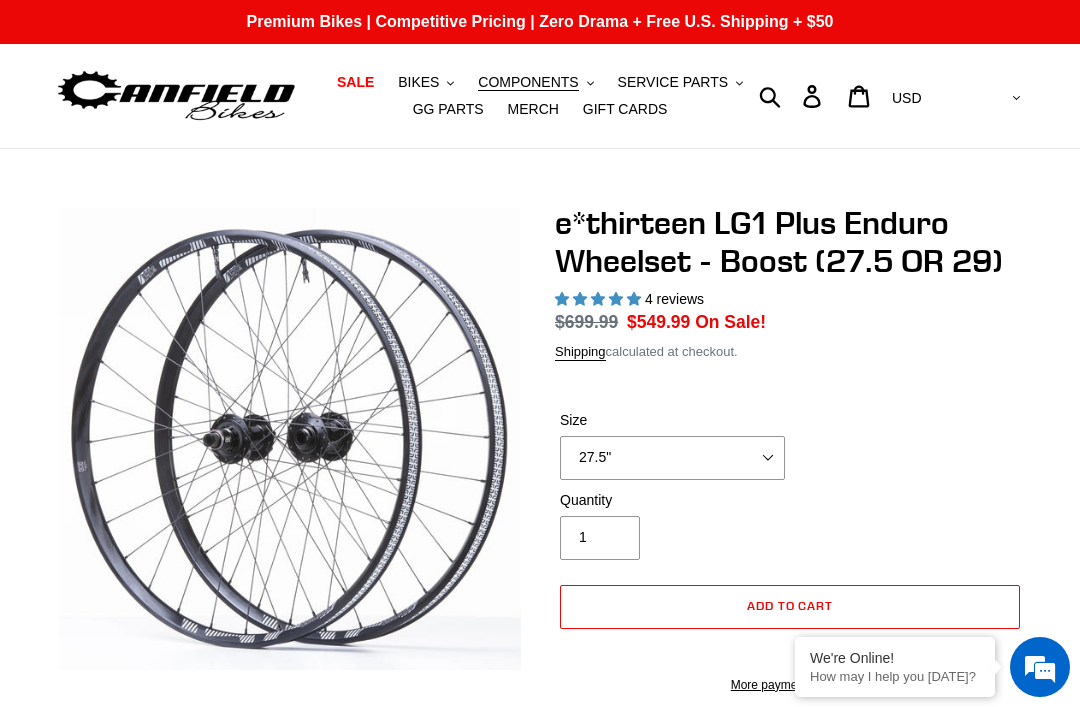 select on "highest-rating" 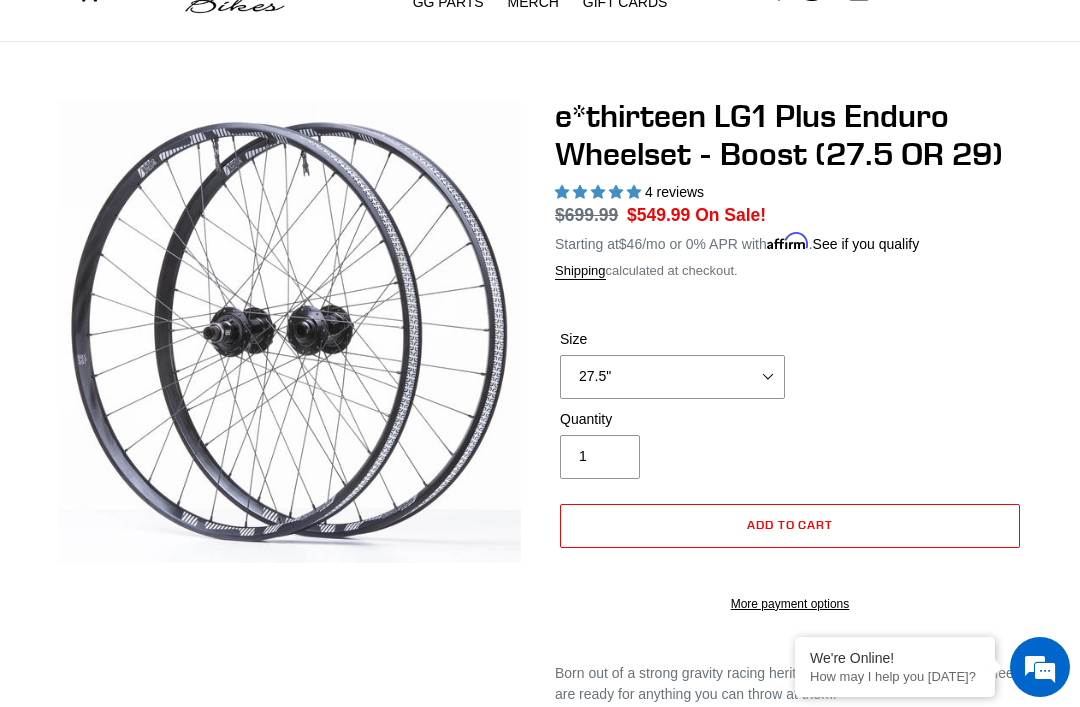 scroll, scrollTop: 106, scrollLeft: 0, axis: vertical 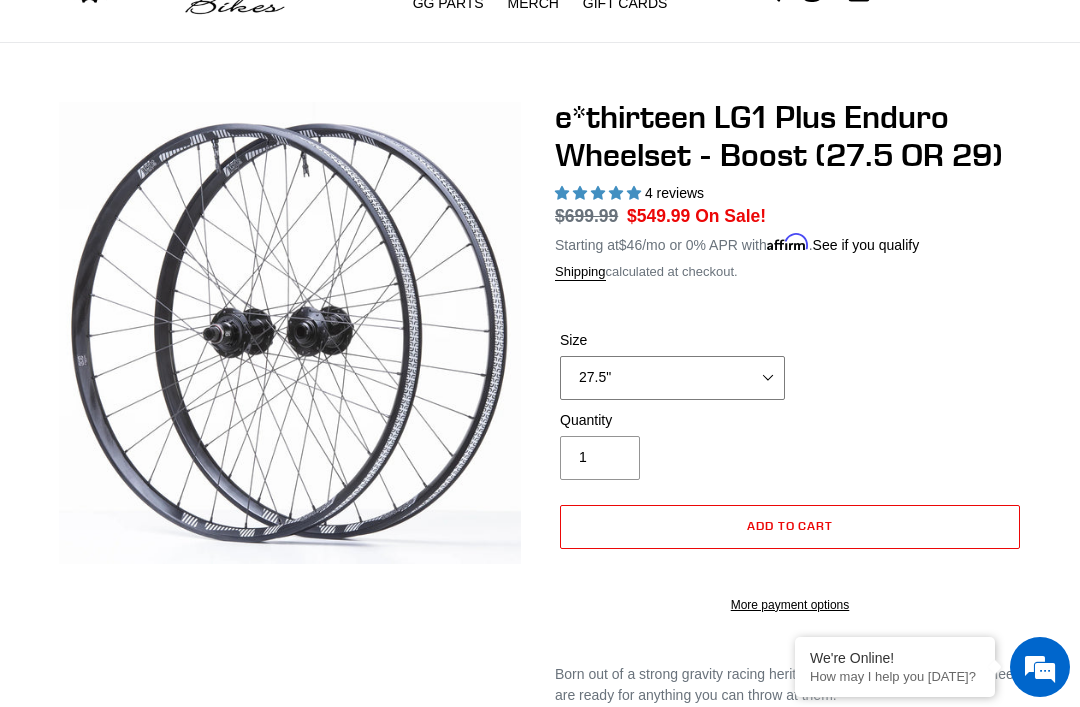 click on "27.5"
29"" at bounding box center [672, 378] 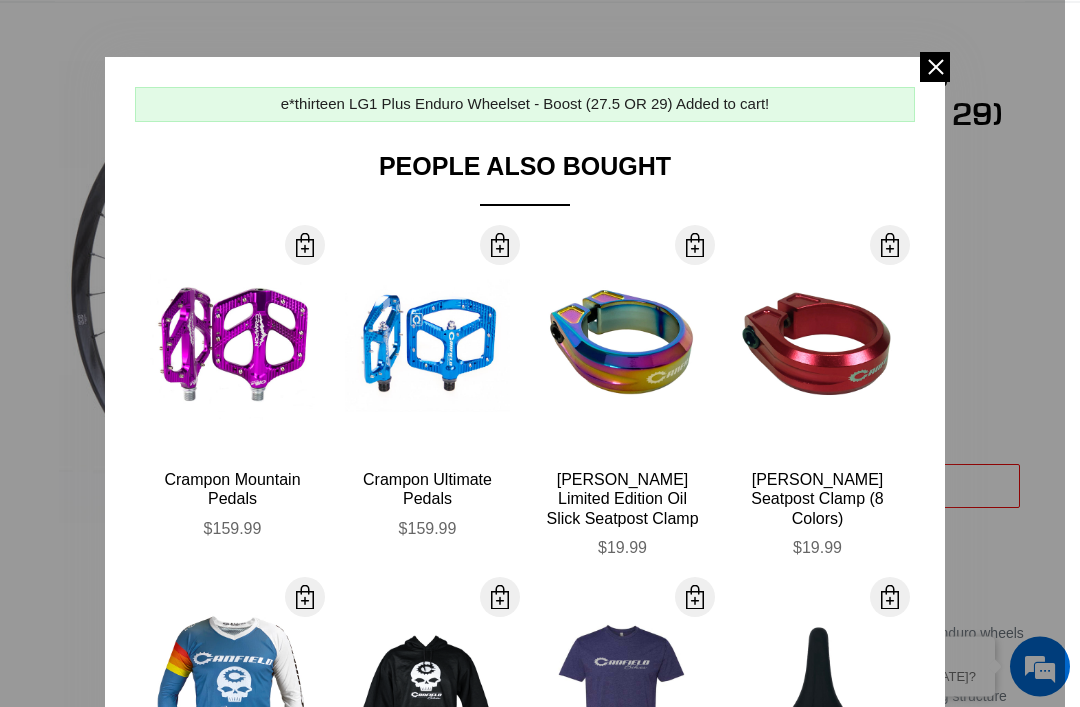 scroll, scrollTop: 147, scrollLeft: 0, axis: vertical 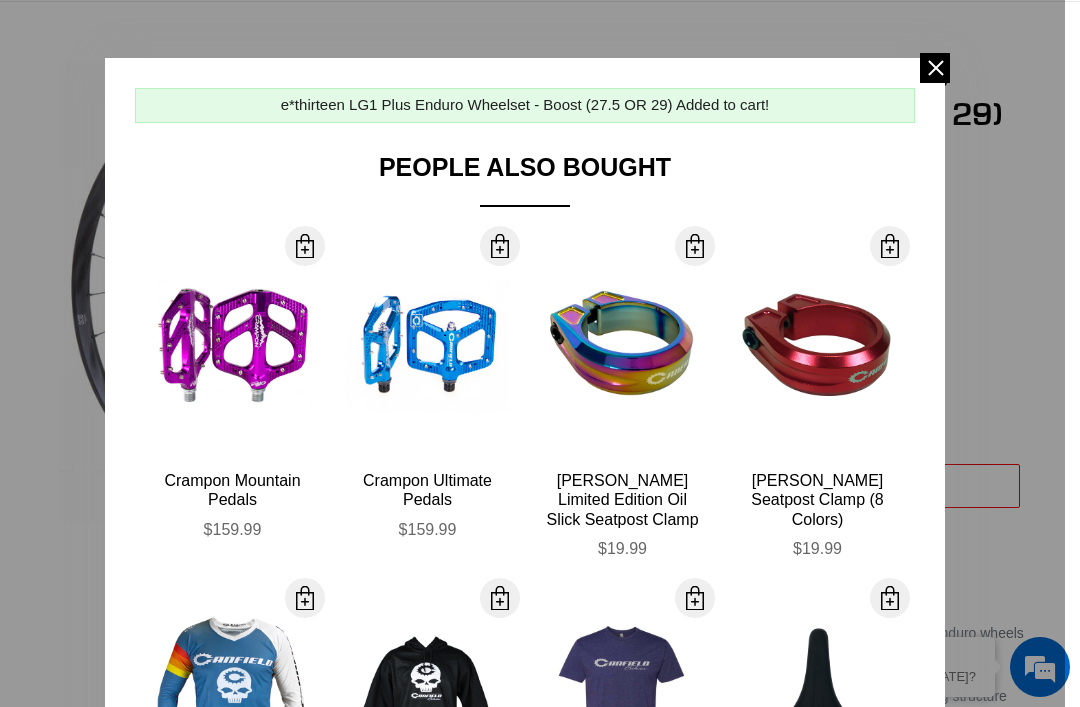 click at bounding box center [935, 68] 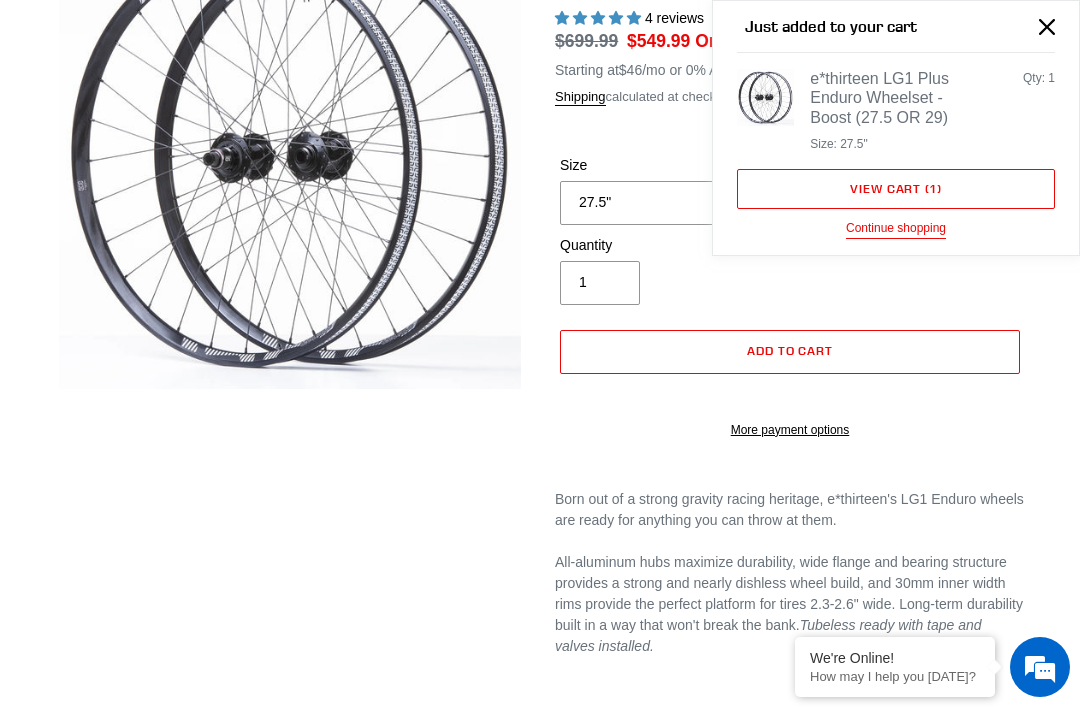 scroll, scrollTop: 283, scrollLeft: 0, axis: vertical 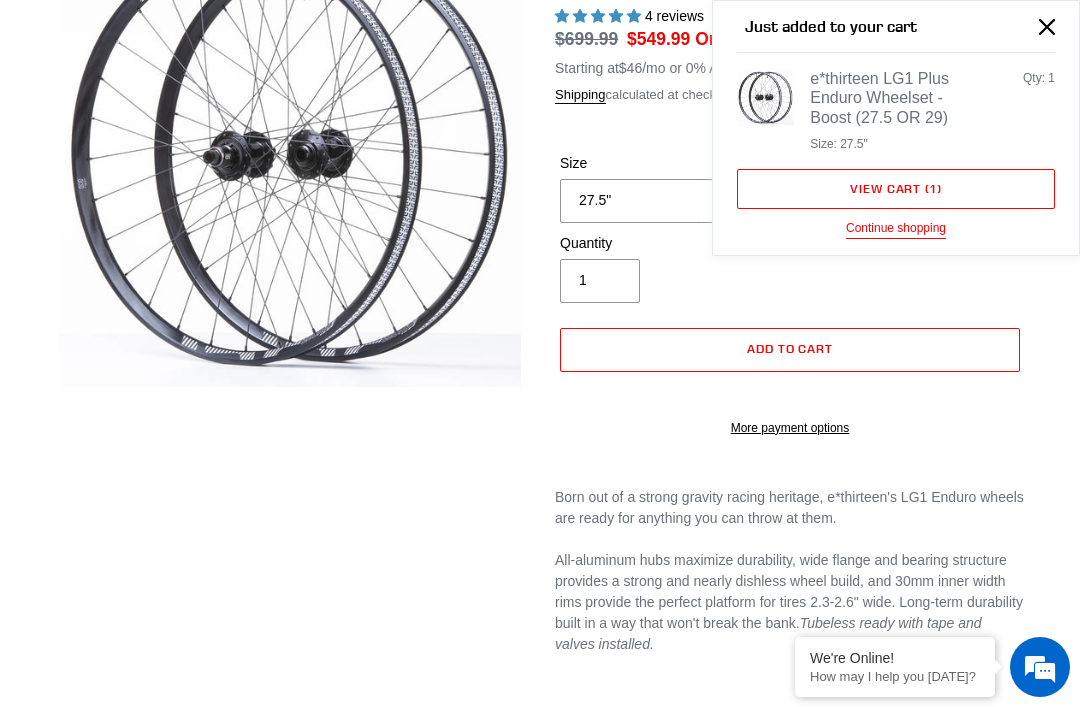 click on "View cart ( 1 )" at bounding box center [896, 189] 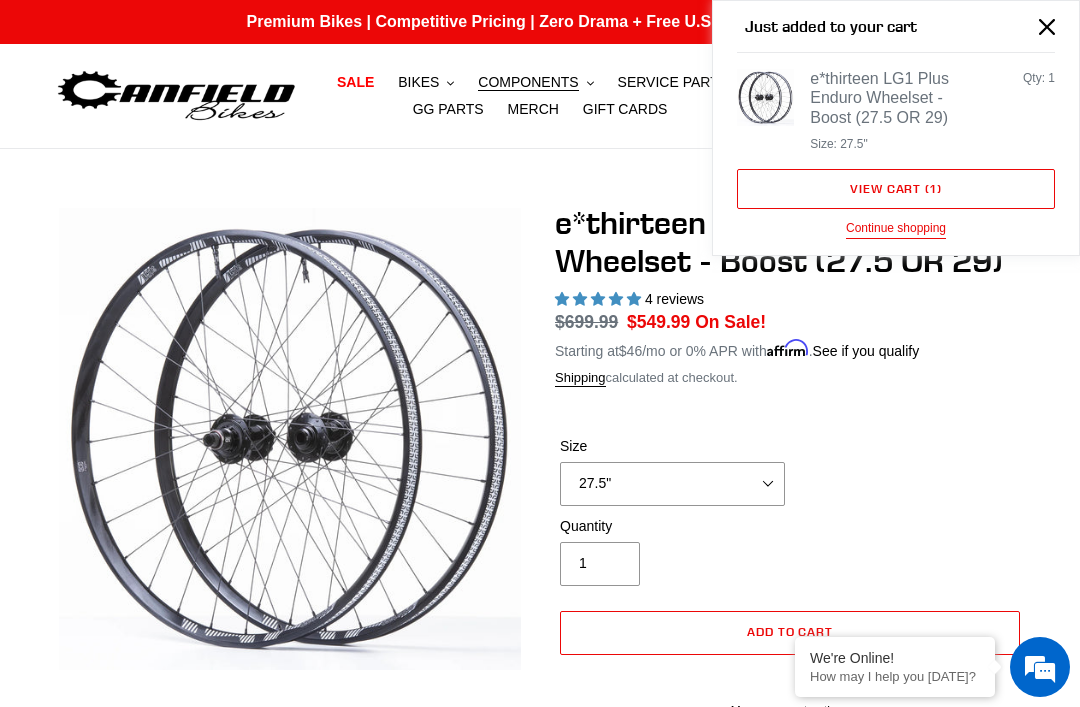 scroll, scrollTop: 347, scrollLeft: 0, axis: vertical 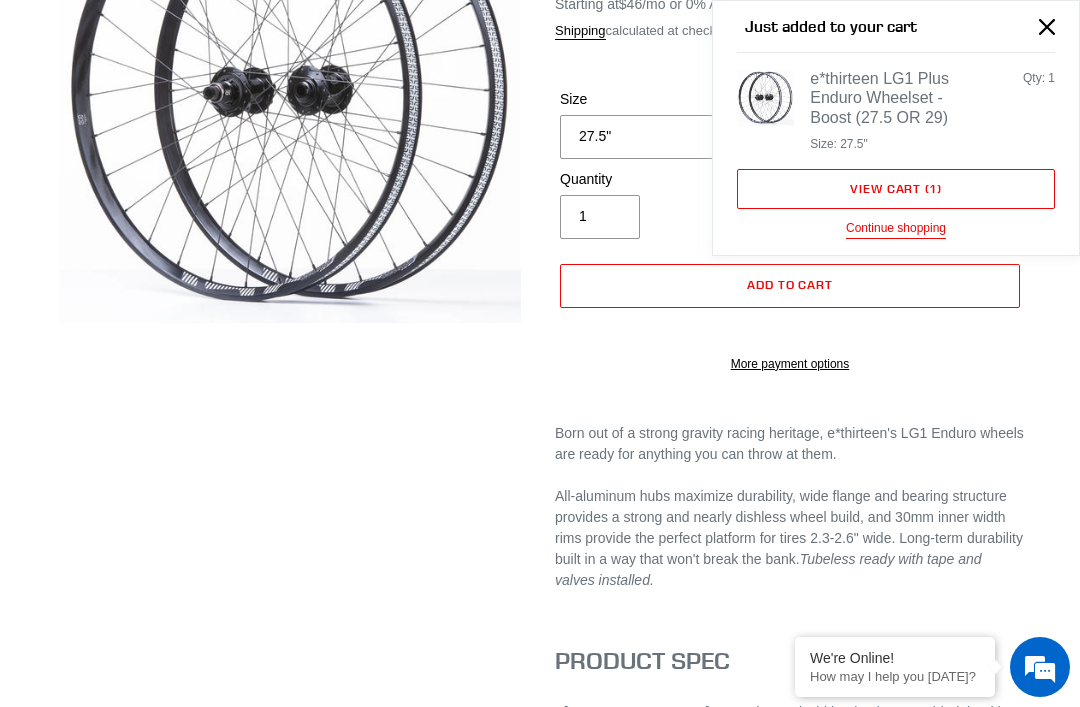 click 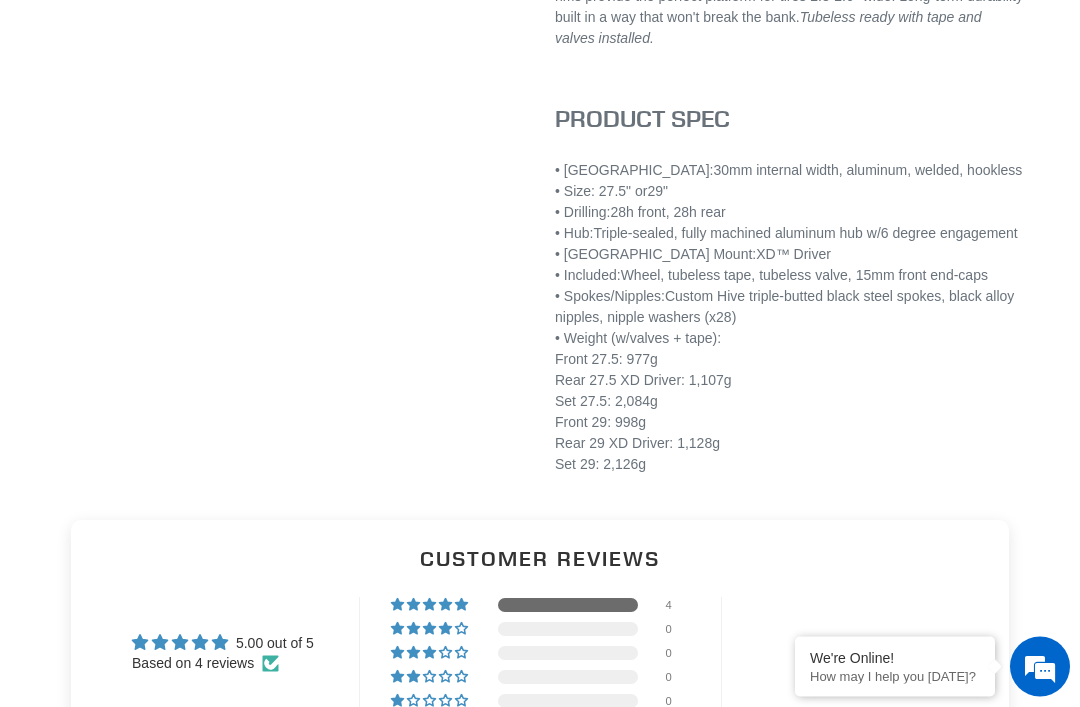 scroll, scrollTop: 889, scrollLeft: 0, axis: vertical 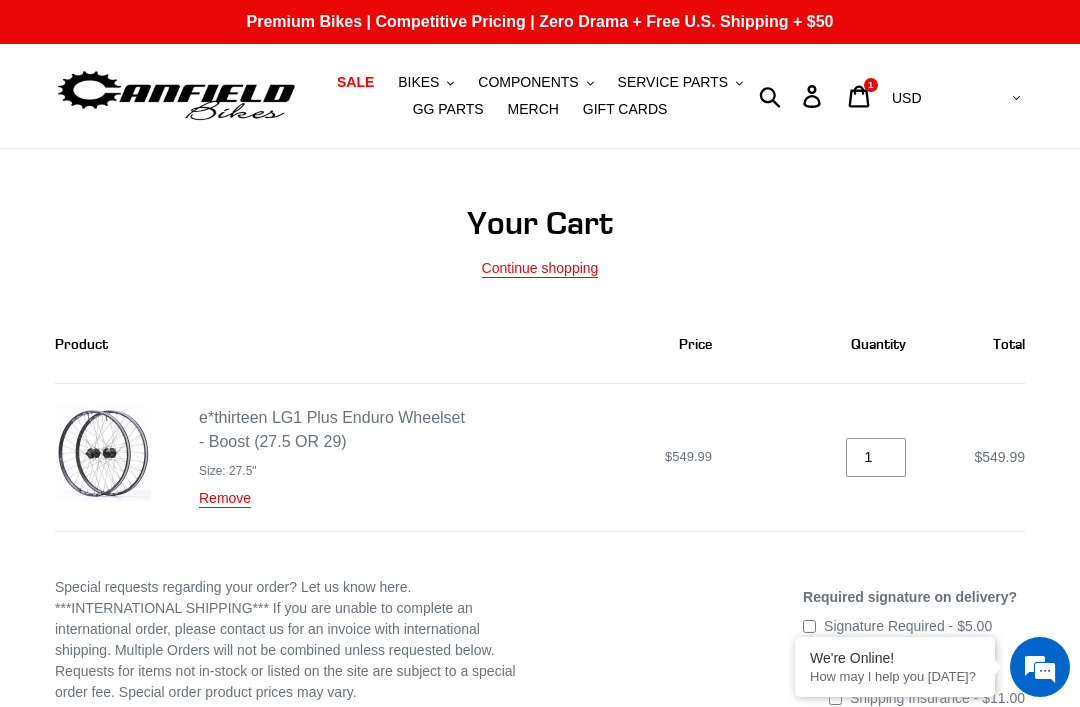 click on "Remove" at bounding box center (225, 499) 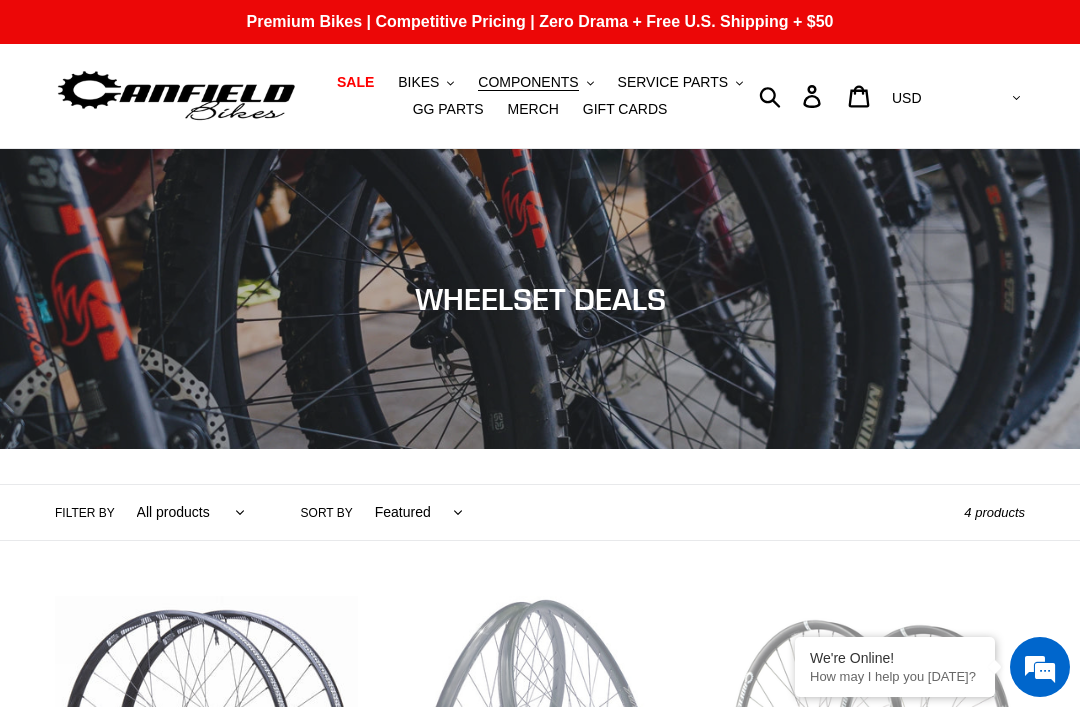 scroll, scrollTop: 0, scrollLeft: 0, axis: both 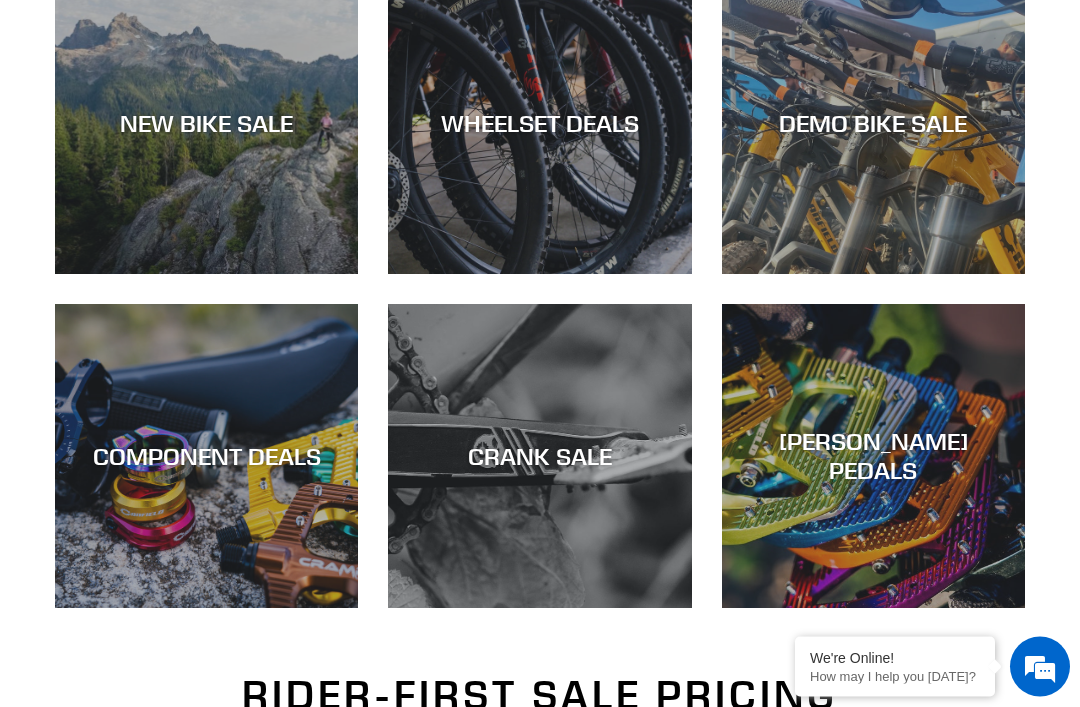 click on "COMPONENT DEALS" at bounding box center [206, 457] 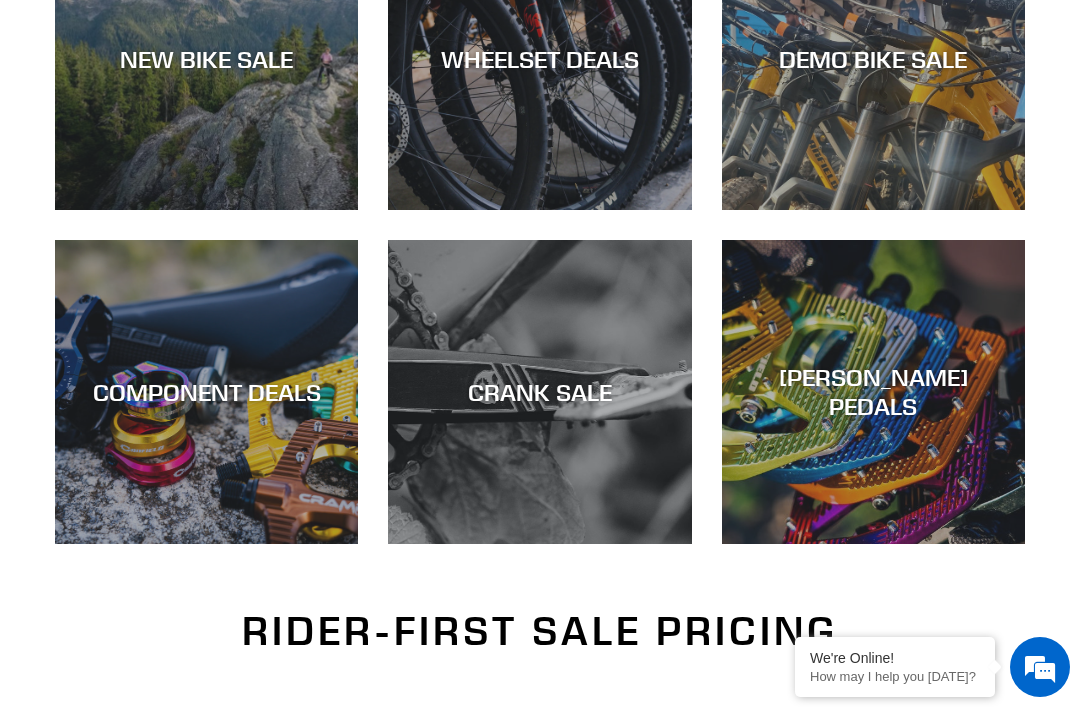 click on "CRANK SALE" at bounding box center (539, 392) 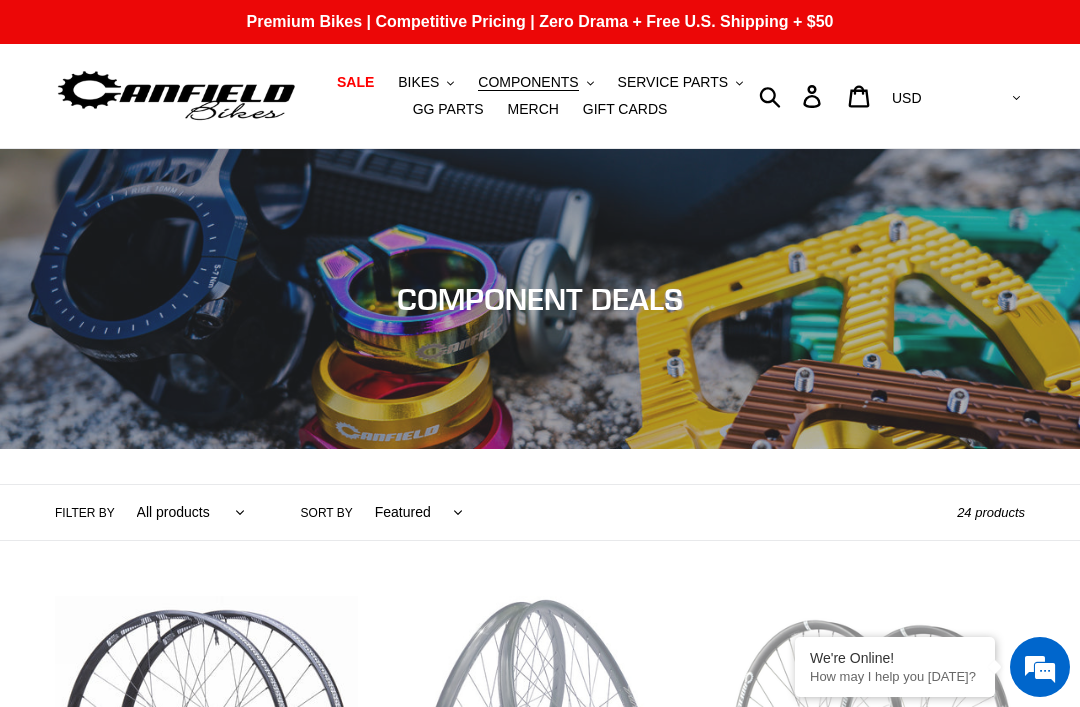 scroll, scrollTop: 0, scrollLeft: 0, axis: both 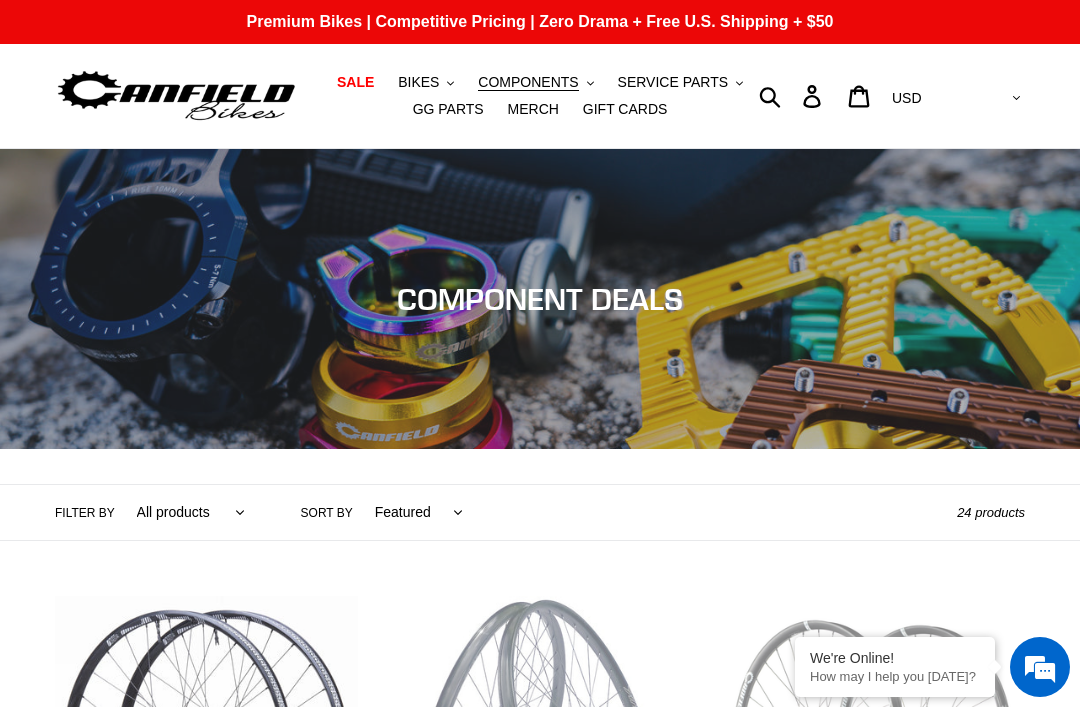 click on "Featured Best selling Alphabetically, A-Z Alphabetically, Z-A Price, low to high Price, high to low Date, old to new Date, new to old" at bounding box center [414, 512] 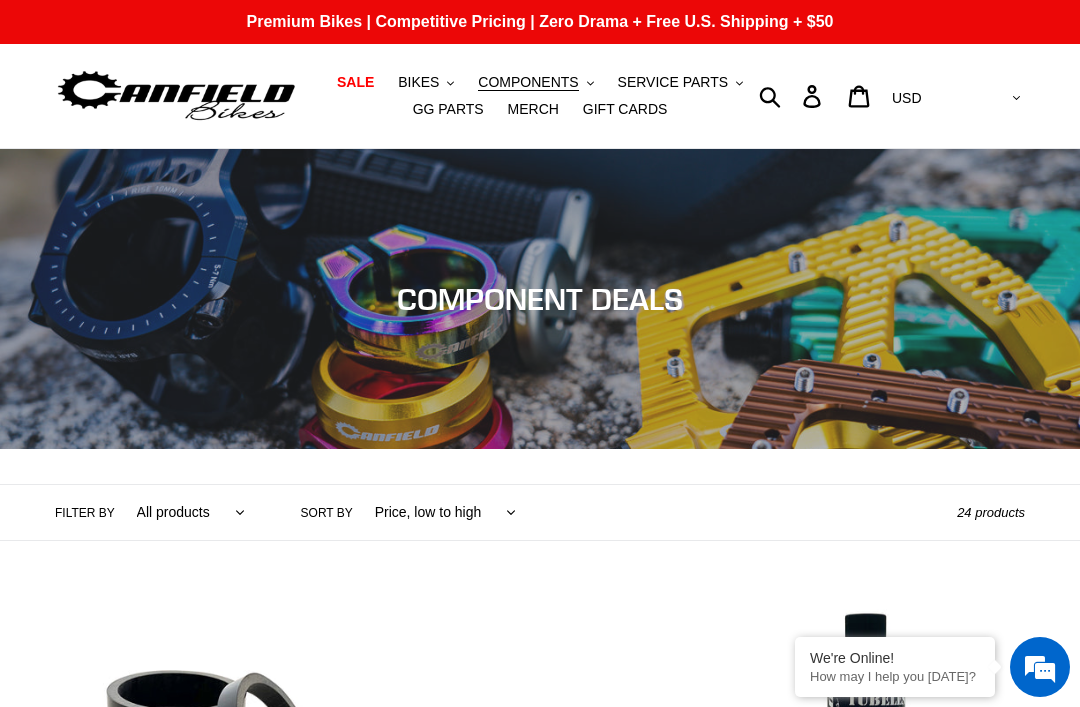 scroll, scrollTop: 0, scrollLeft: 0, axis: both 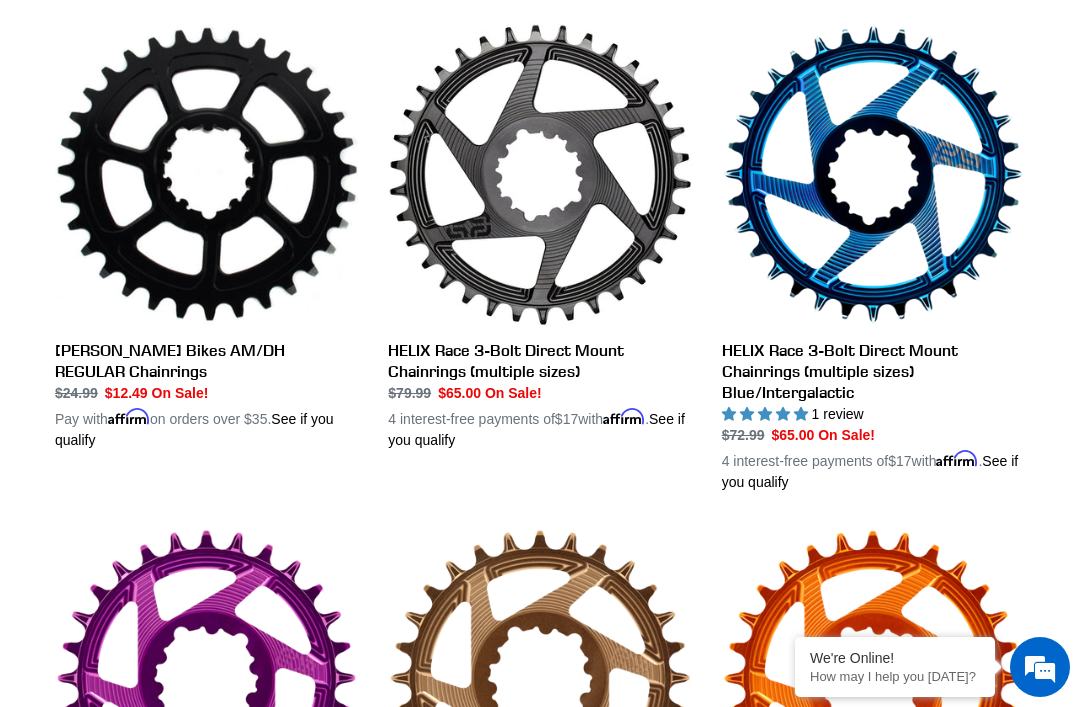 click on "Canfield Bikes AM/DH REGULAR Chainrings" at bounding box center (206, 237) 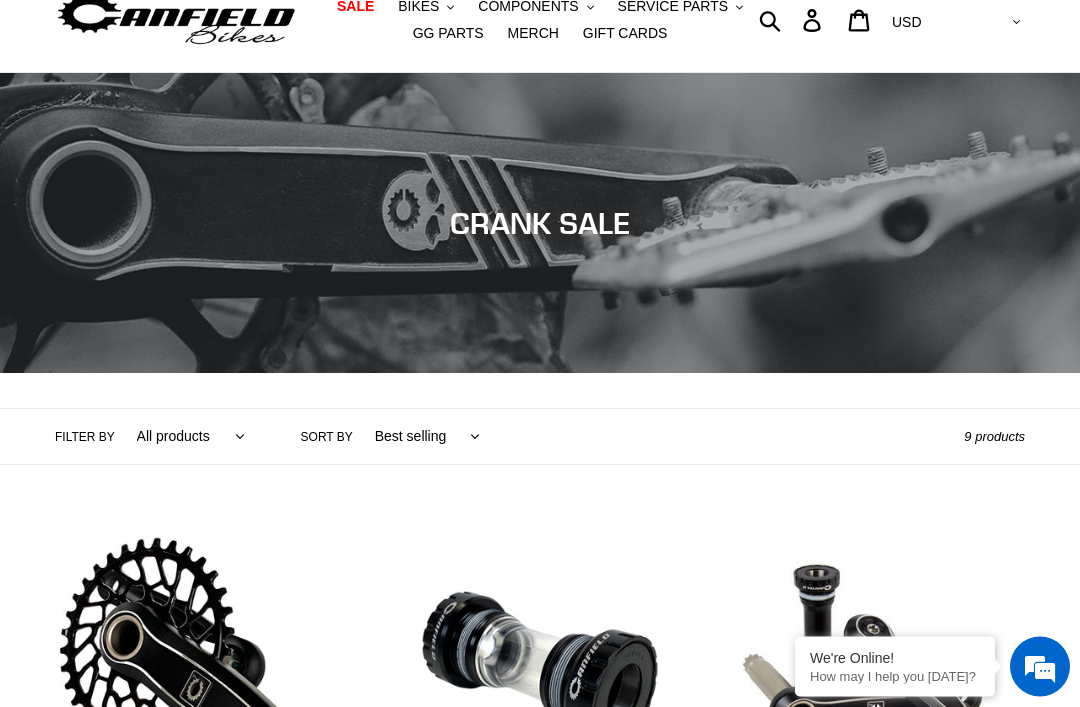 scroll, scrollTop: 0, scrollLeft: 0, axis: both 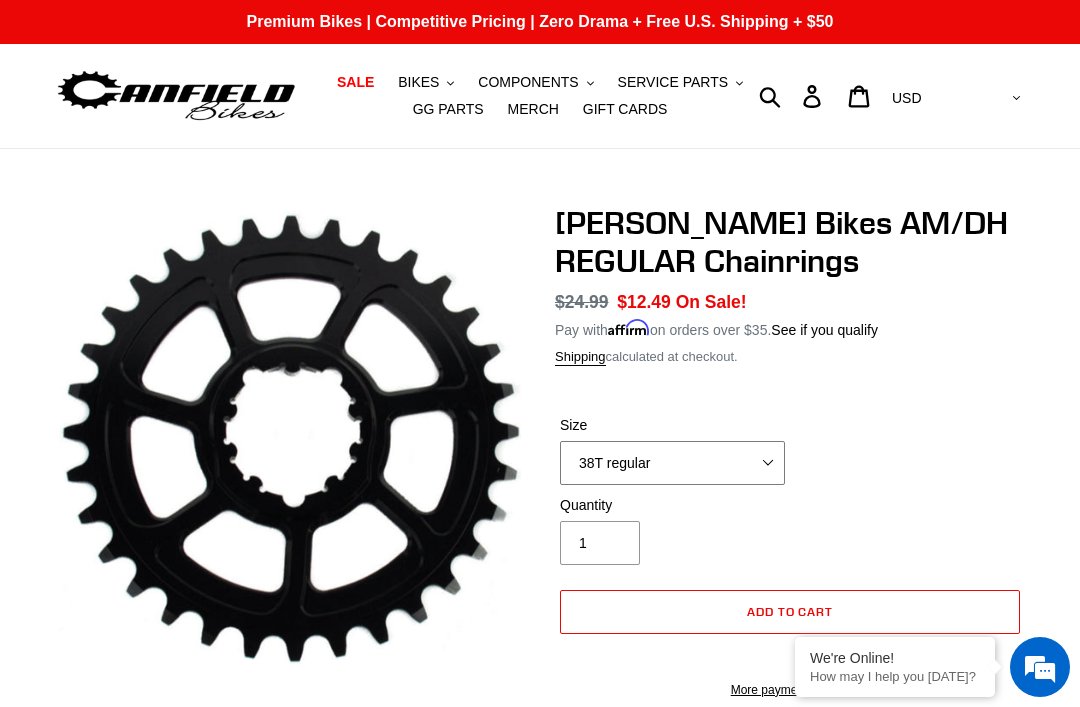 click on "38T regular" at bounding box center [672, 463] 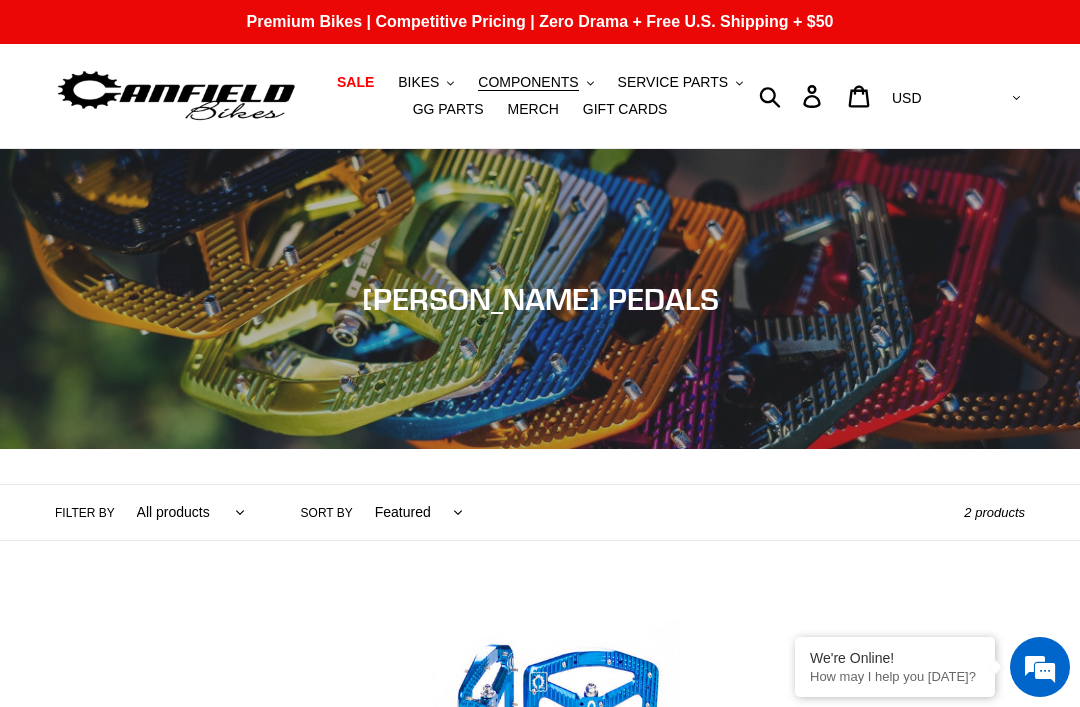 scroll, scrollTop: 0, scrollLeft: 0, axis: both 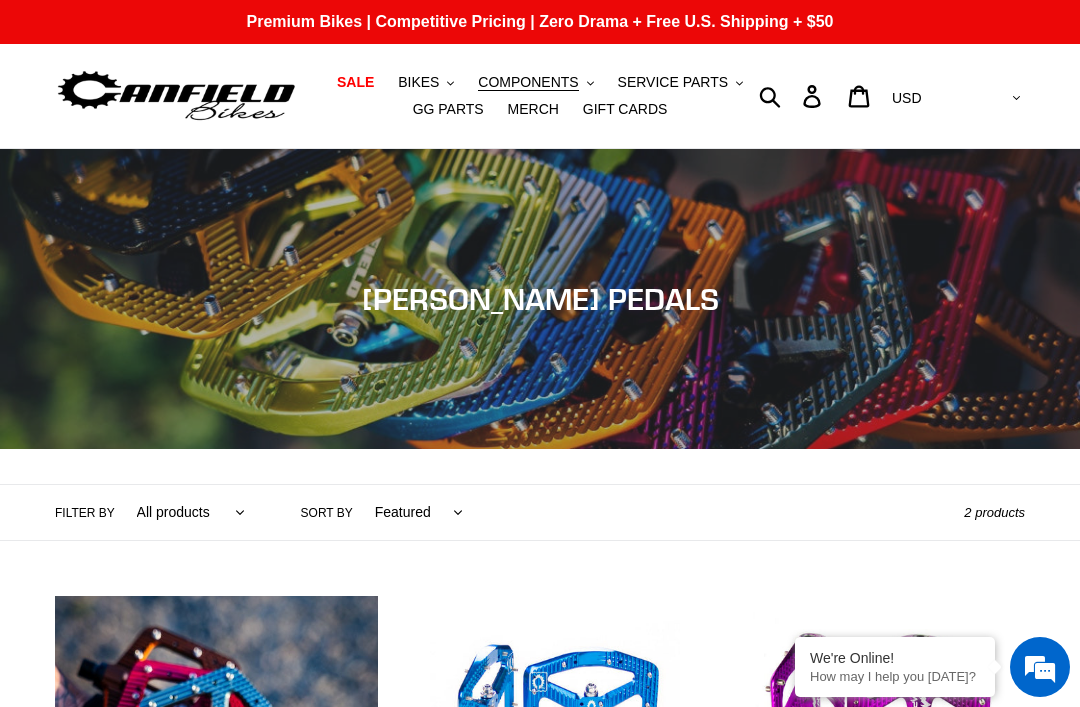 click on "Featured Best selling Alphabetically, A-Z Alphabetically, Z-A Price, low to high Price, high to low Date, old to new Date, new to old" at bounding box center [414, 512] 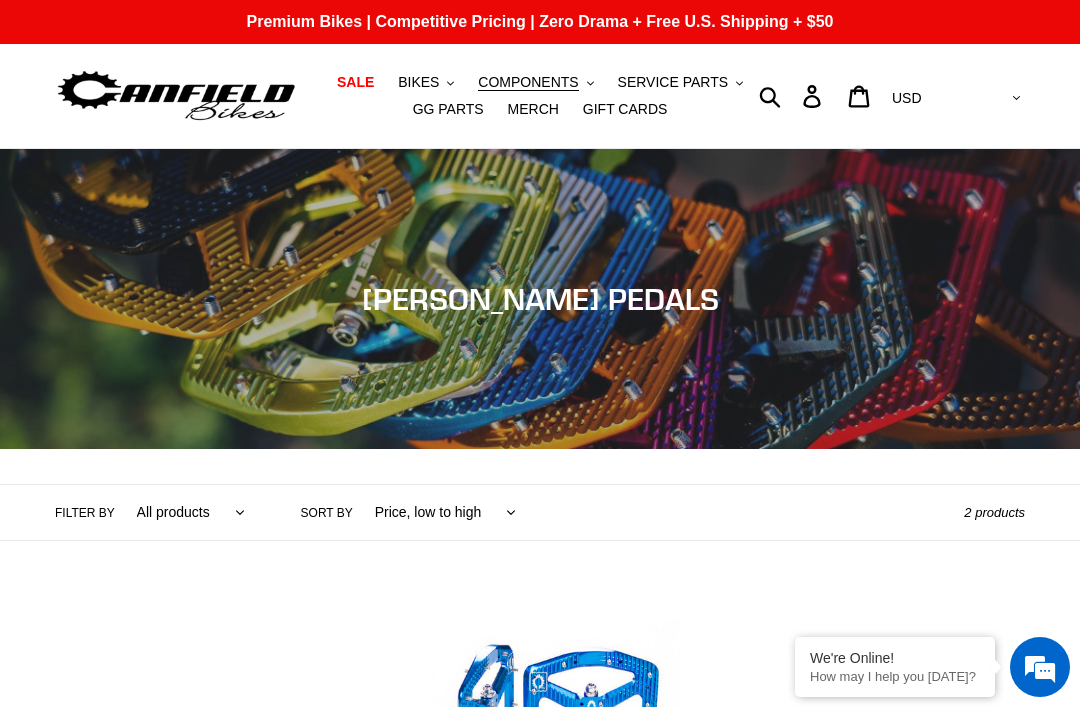 scroll, scrollTop: 0, scrollLeft: 0, axis: both 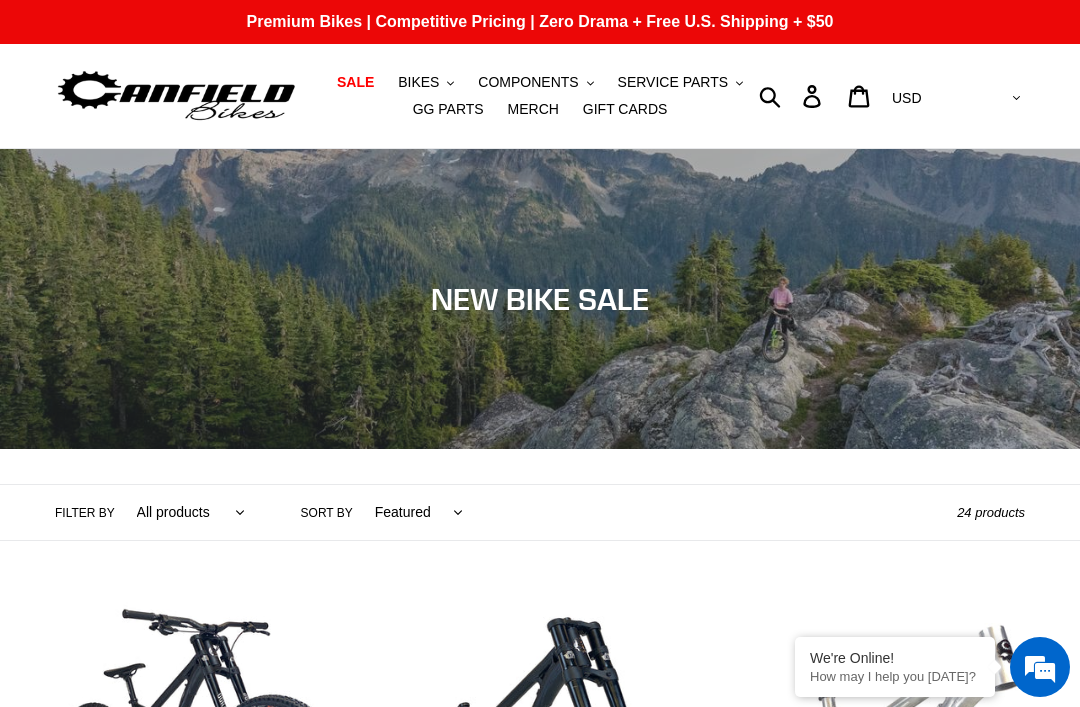 click on "Featured Best selling Alphabetically, A-Z Alphabetically, Z-A Price, low to high Price, high to low Date, old to new Date, new to old" at bounding box center (414, 512) 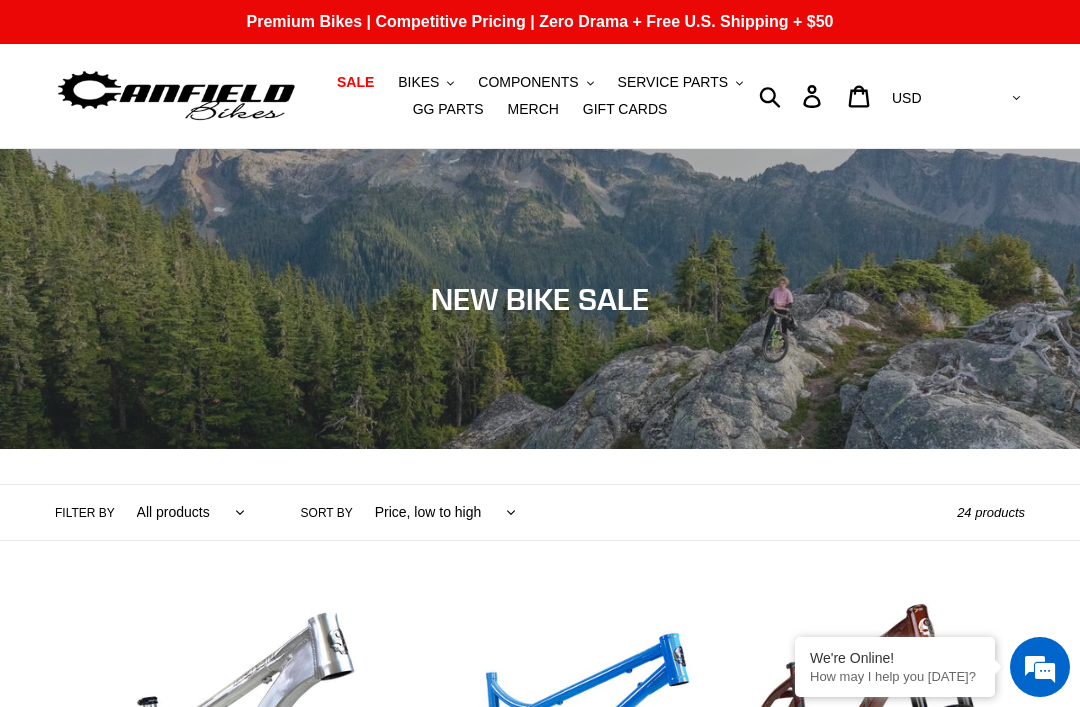 scroll, scrollTop: 30, scrollLeft: 0, axis: vertical 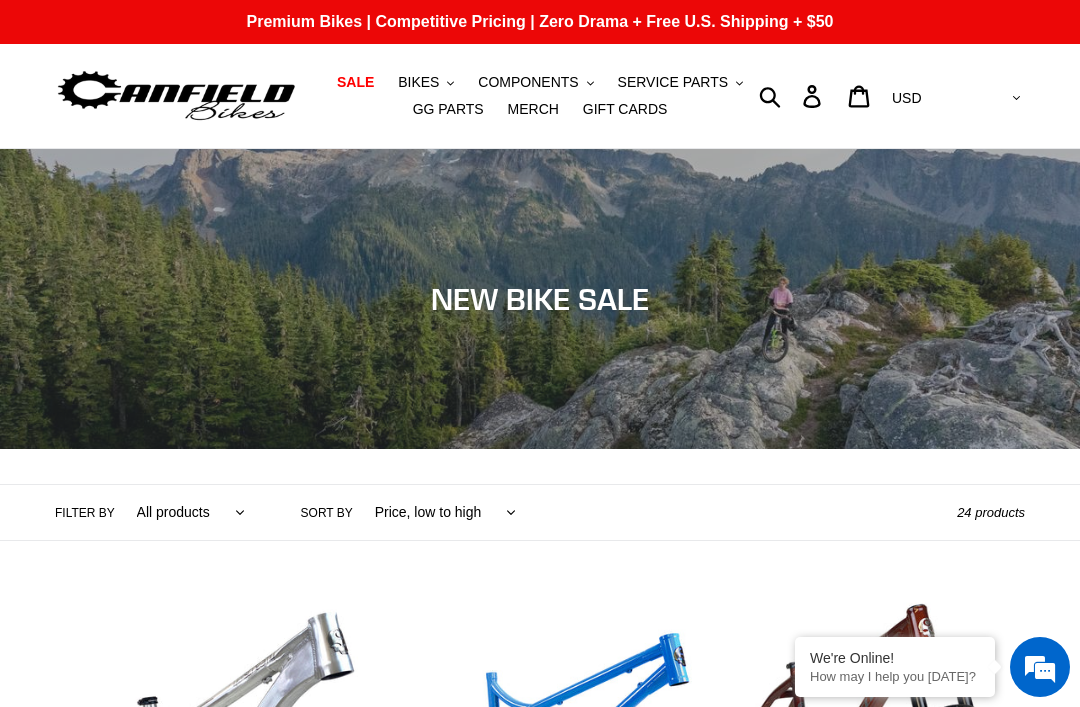 click on "BIKES" at bounding box center [418, 82] 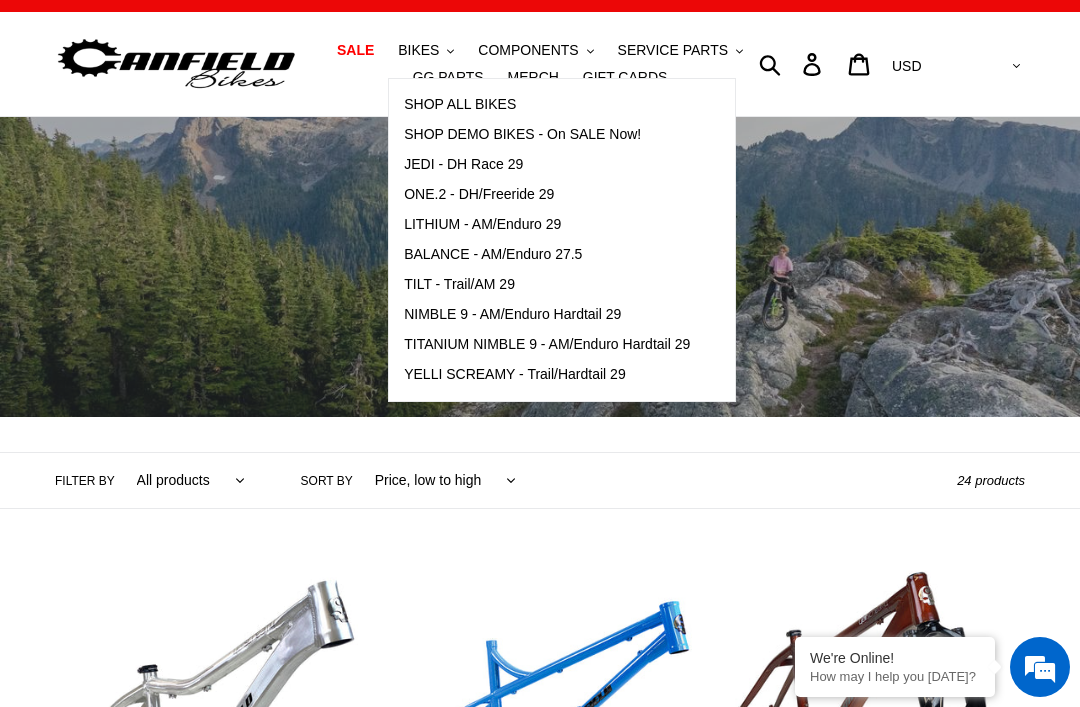scroll, scrollTop: 37, scrollLeft: 0, axis: vertical 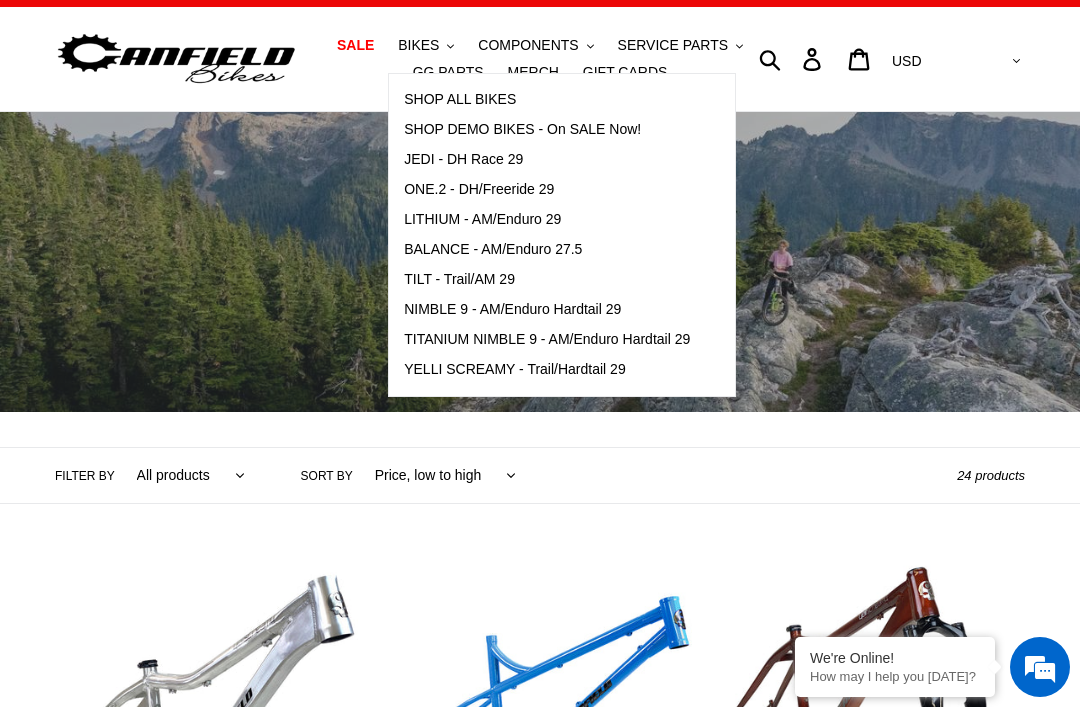 click on "TITANIUM NIMBLE 9 - AM/Enduro Hardtail 29" at bounding box center (547, 339) 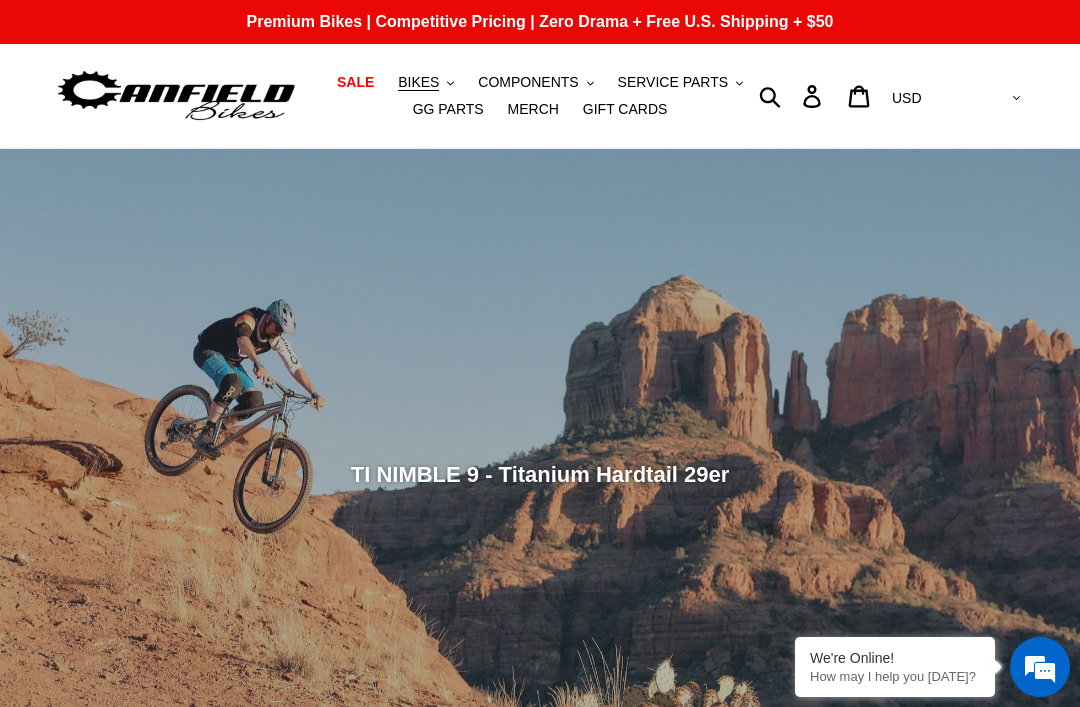 scroll, scrollTop: 0, scrollLeft: 0, axis: both 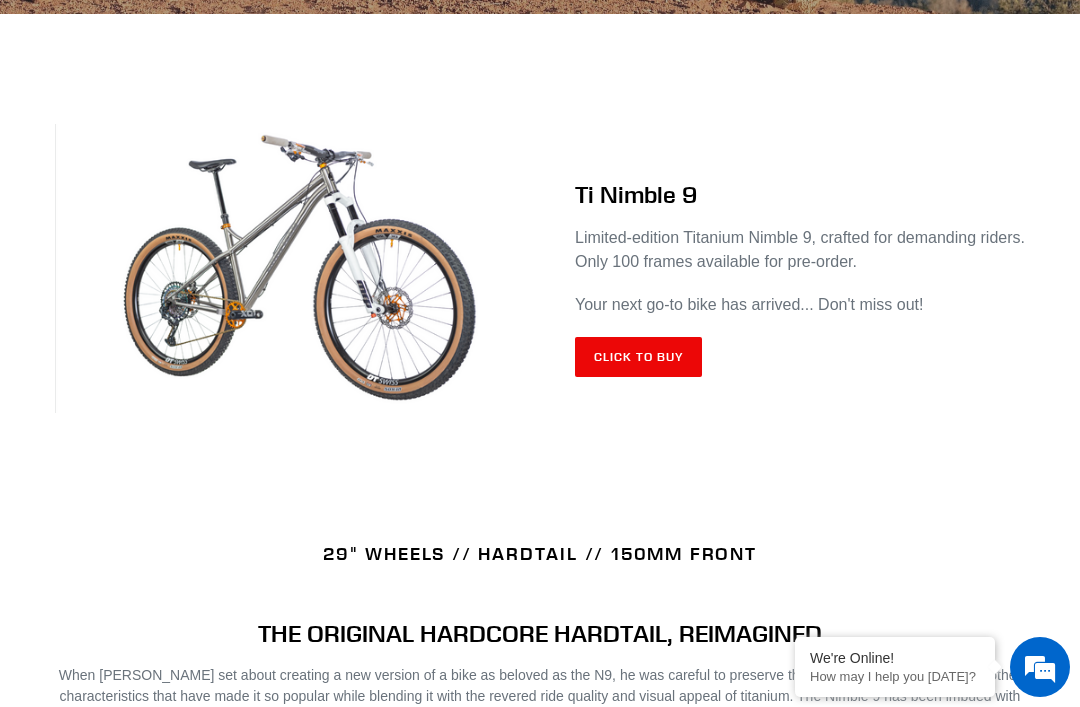 click on "Click to Buy" at bounding box center [638, 357] 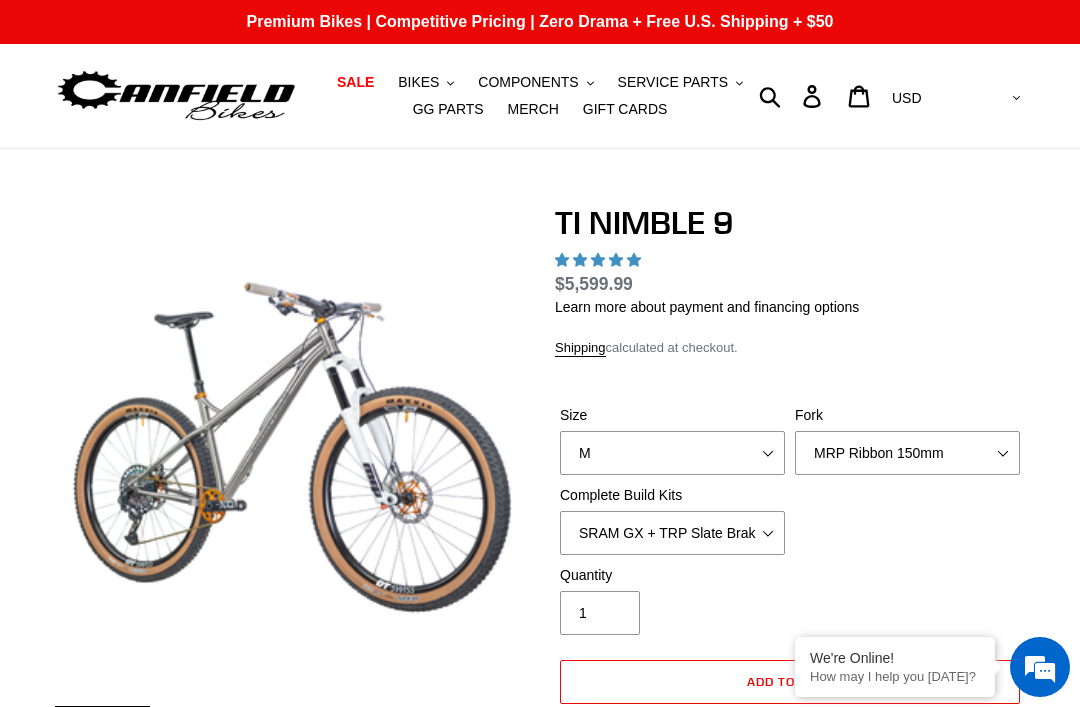 scroll, scrollTop: 0, scrollLeft: 0, axis: both 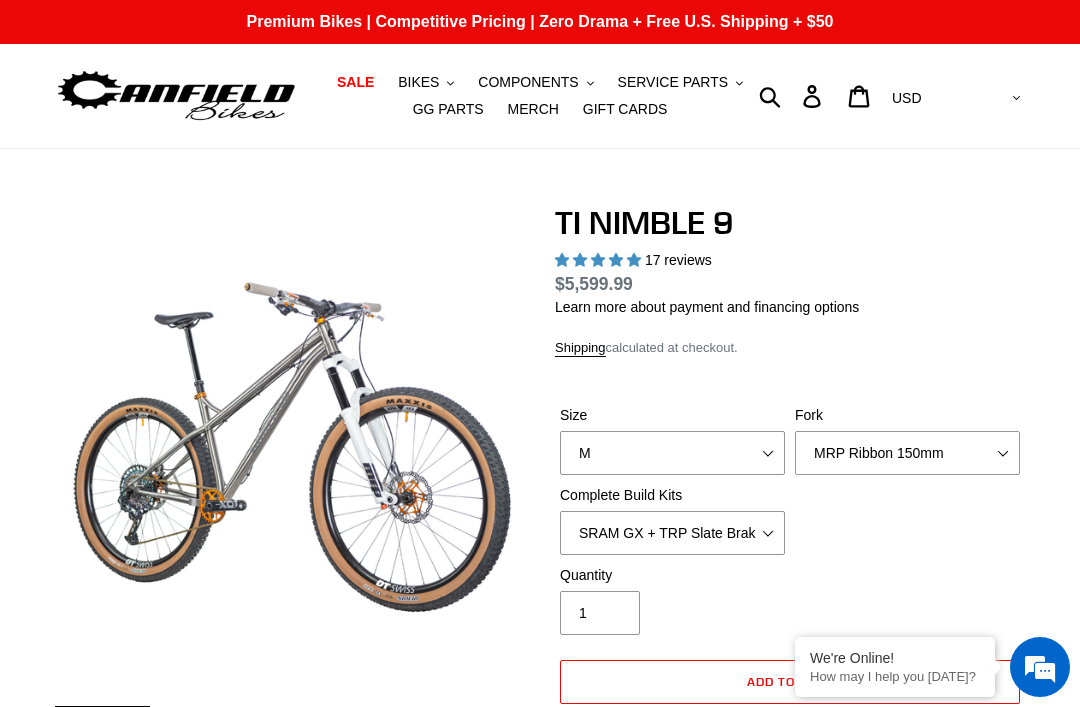 select on "highest-rating" 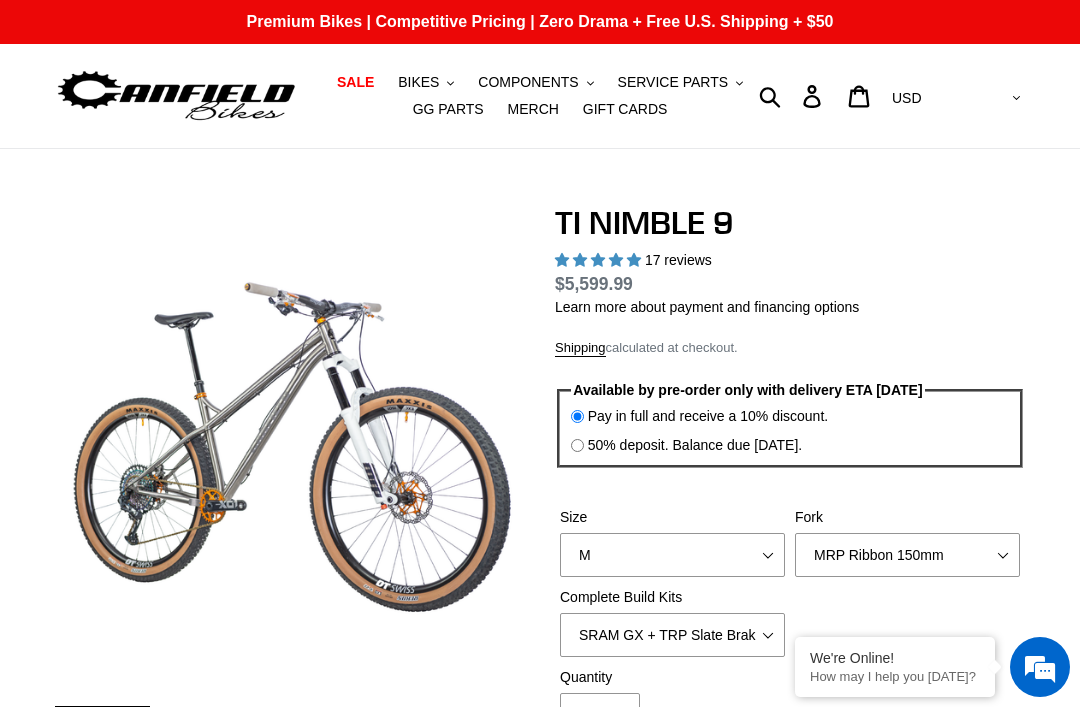 scroll, scrollTop: 44, scrollLeft: 0, axis: vertical 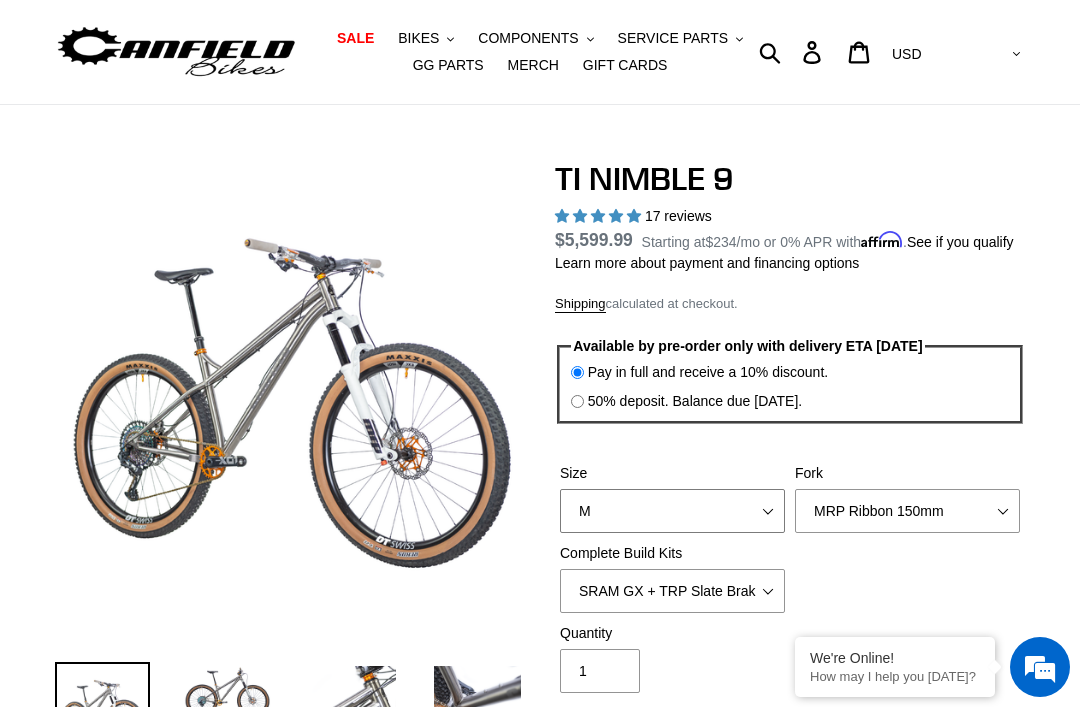 click on "S
M
L
XL / XXL (Specify at checkout)" at bounding box center (672, 511) 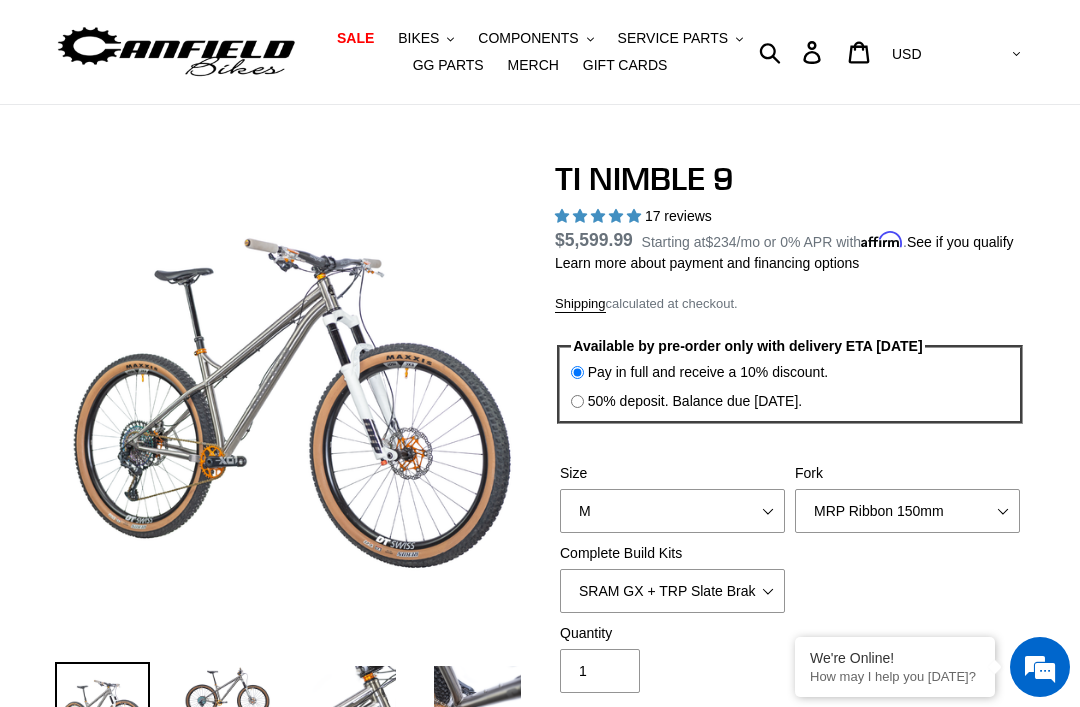 click on "17 reviews" at bounding box center (790, 216) 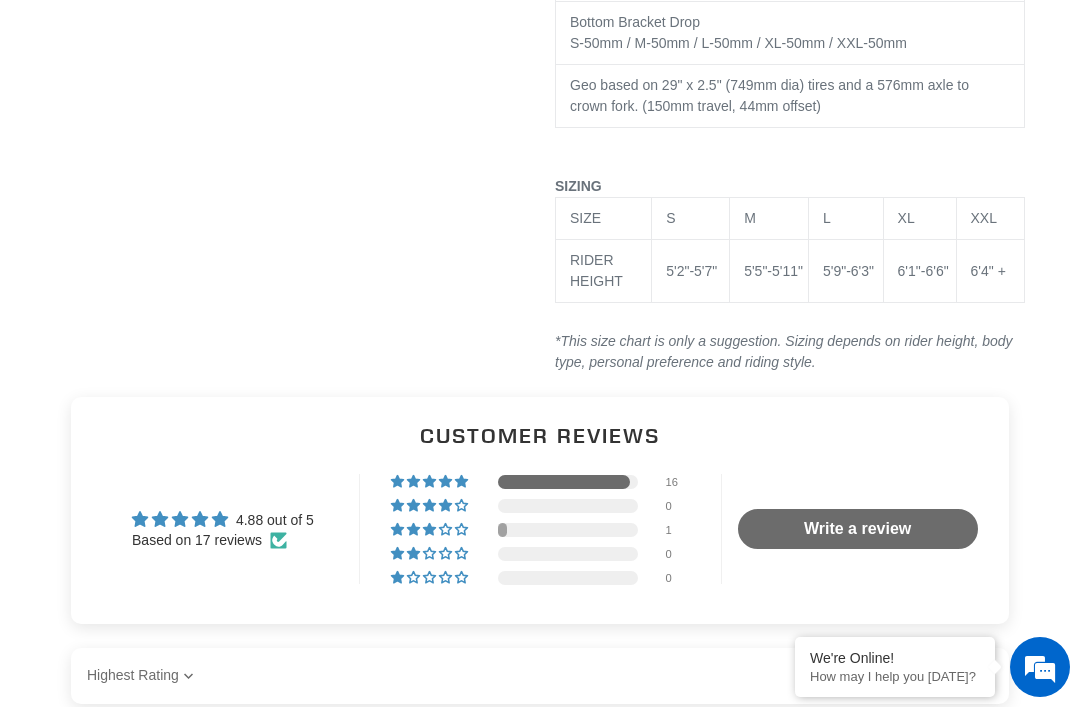 scroll, scrollTop: 4624, scrollLeft: 0, axis: vertical 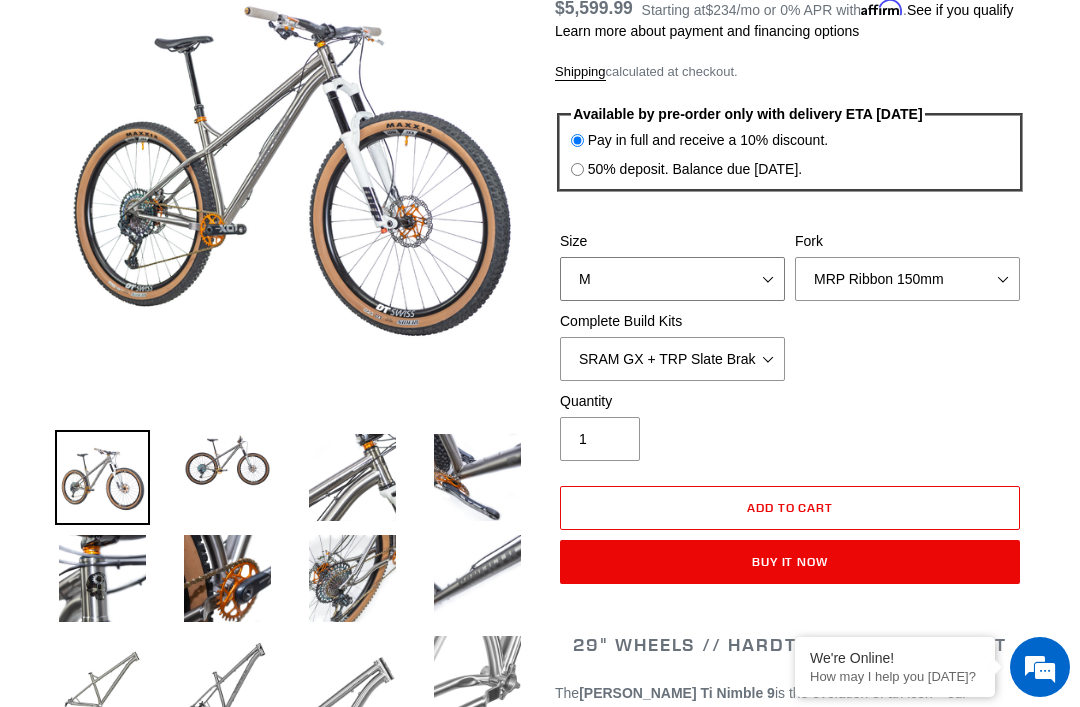 click on "S
M
L
XL / XXL (Specify at checkout)" at bounding box center [672, 279] 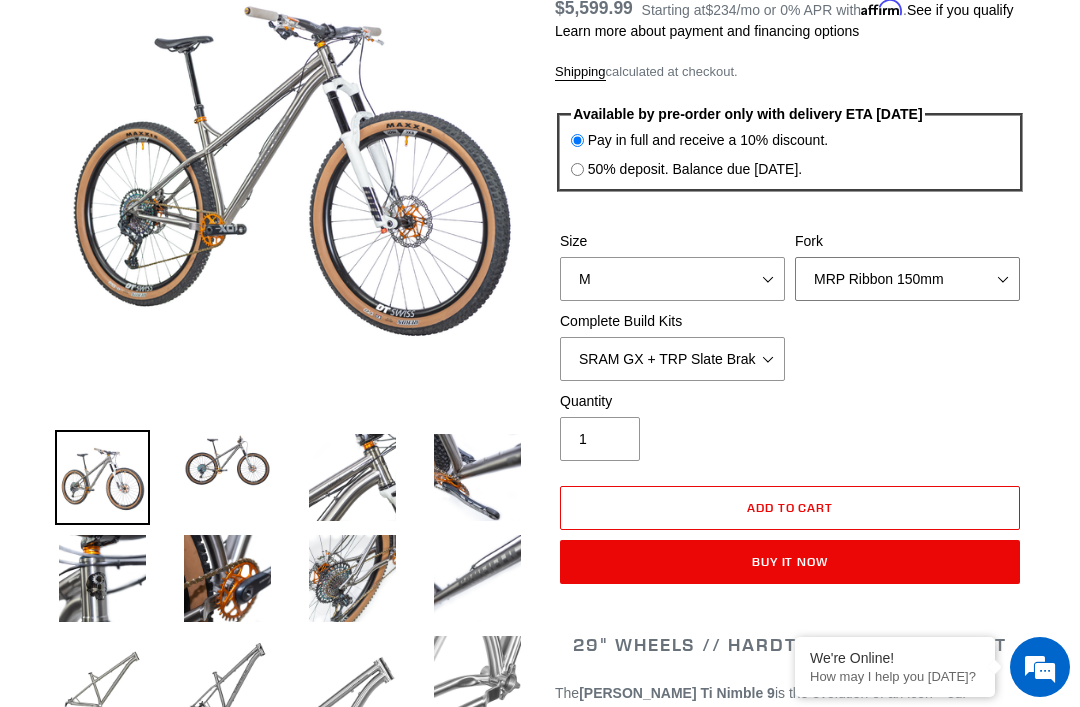 click on "MRP Ribbon 150mm
RockShox Lyrik 150mm
Fox Factory 36 150mm
Cane Creek Helm 150mm
Fork - None" at bounding box center [907, 279] 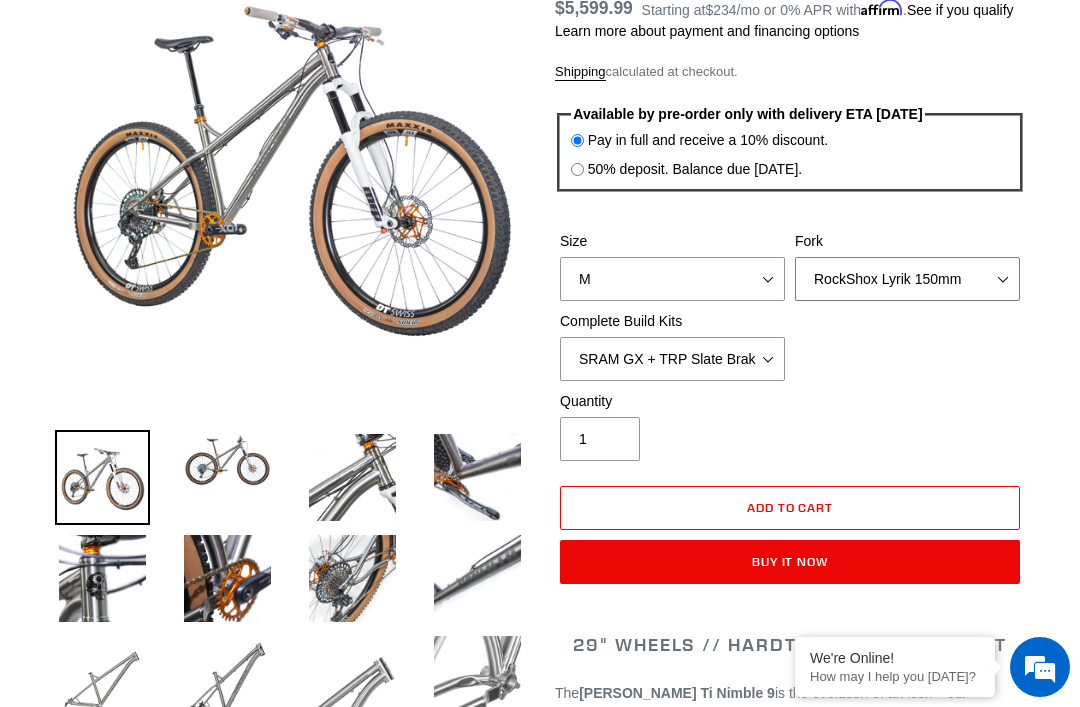 click on "MRP Ribbon 150mm
RockShox Lyrik 150mm
Fox Factory 36 150mm
Cane Creek Helm 150mm
Fork - None" at bounding box center [907, 279] 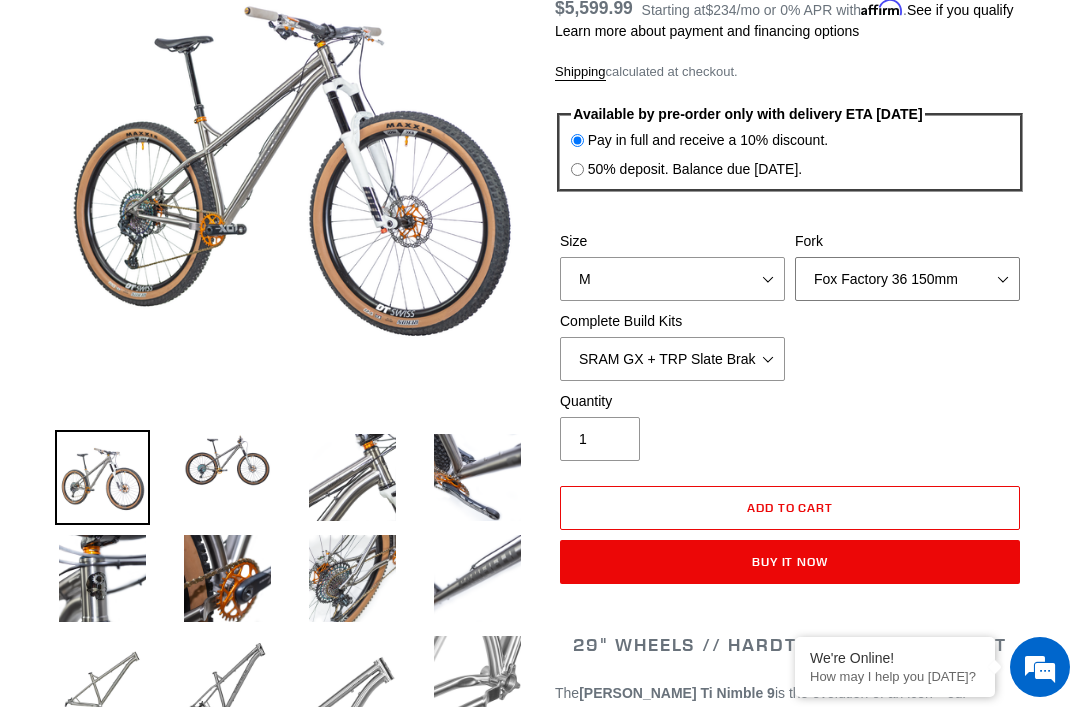 click on "MRP Ribbon 150mm
RockShox Lyrik 150mm
Fox Factory 36 150mm
Cane Creek Helm 150mm
Fork - None" at bounding box center [907, 279] 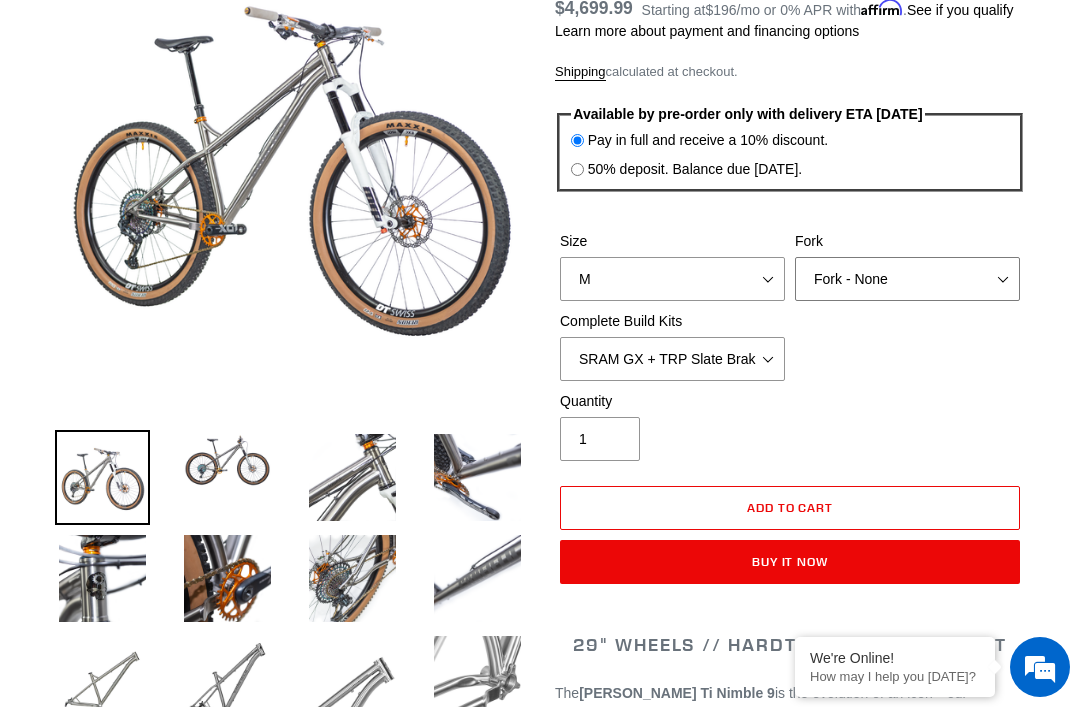 click on "MRP Ribbon 150mm
RockShox Lyrik 150mm
Fox Factory 36 150mm
Cane Creek Helm 150mm
Fork - None" at bounding box center (907, 279) 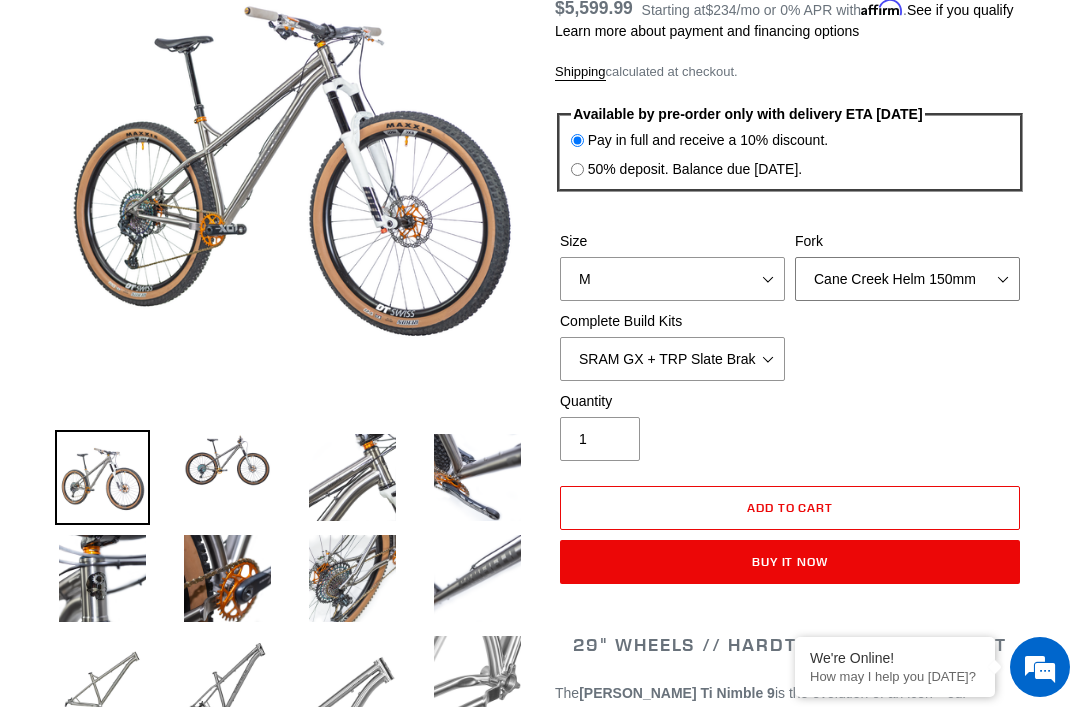 click on "MRP Ribbon 150mm
RockShox Lyrik 150mm
Fox Factory 36 150mm
Cane Creek Helm 150mm
Fork - None" at bounding box center [907, 279] 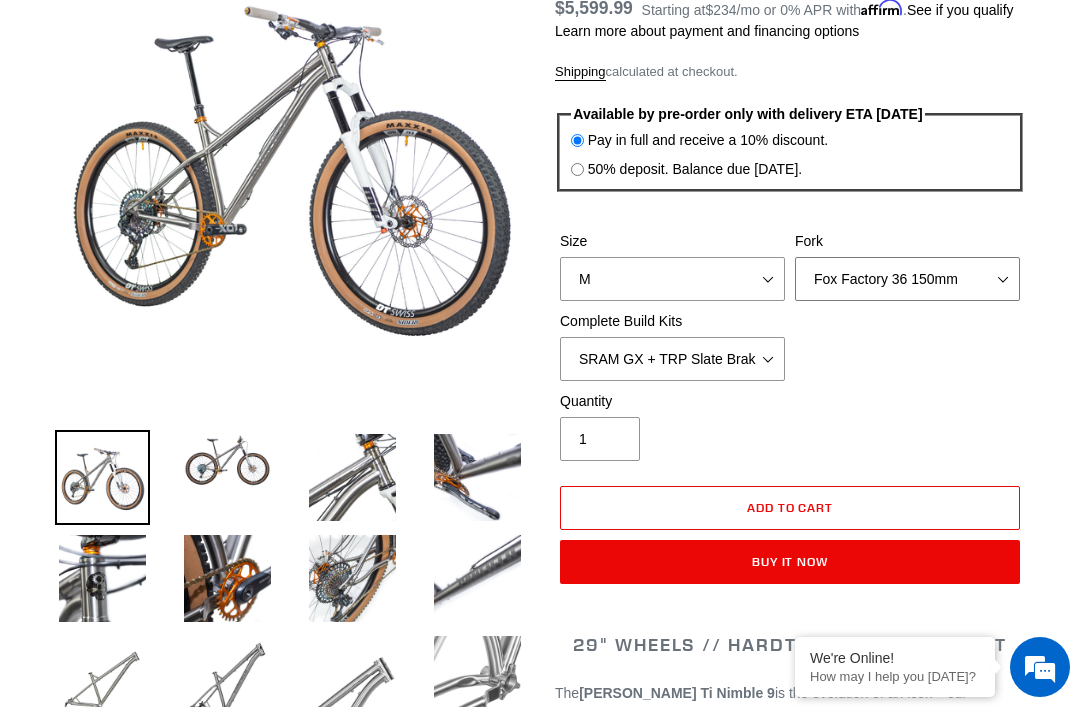 click on "MRP Ribbon 150mm
RockShox Lyrik 150mm
Fox Factory 36 150mm
Cane Creek Helm 150mm
Fork - None" at bounding box center [907, 279] 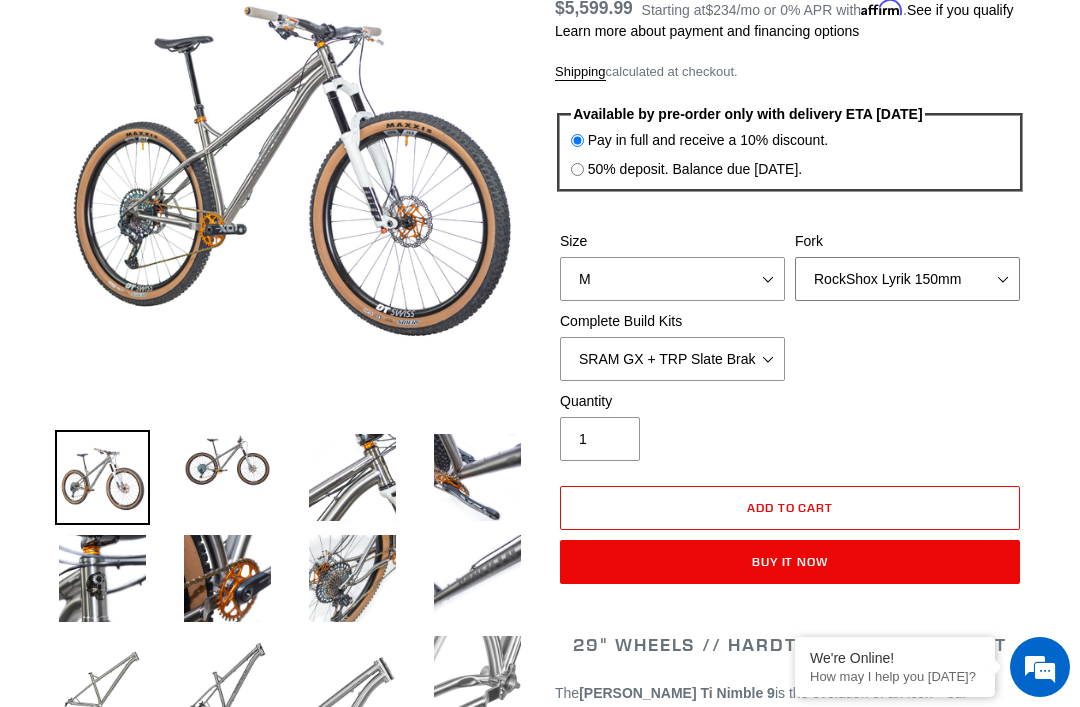 click on "MRP Ribbon 150mm
RockShox Lyrik 150mm
Fox Factory 36 150mm
Cane Creek Helm 150mm
Fork - None" at bounding box center [907, 279] 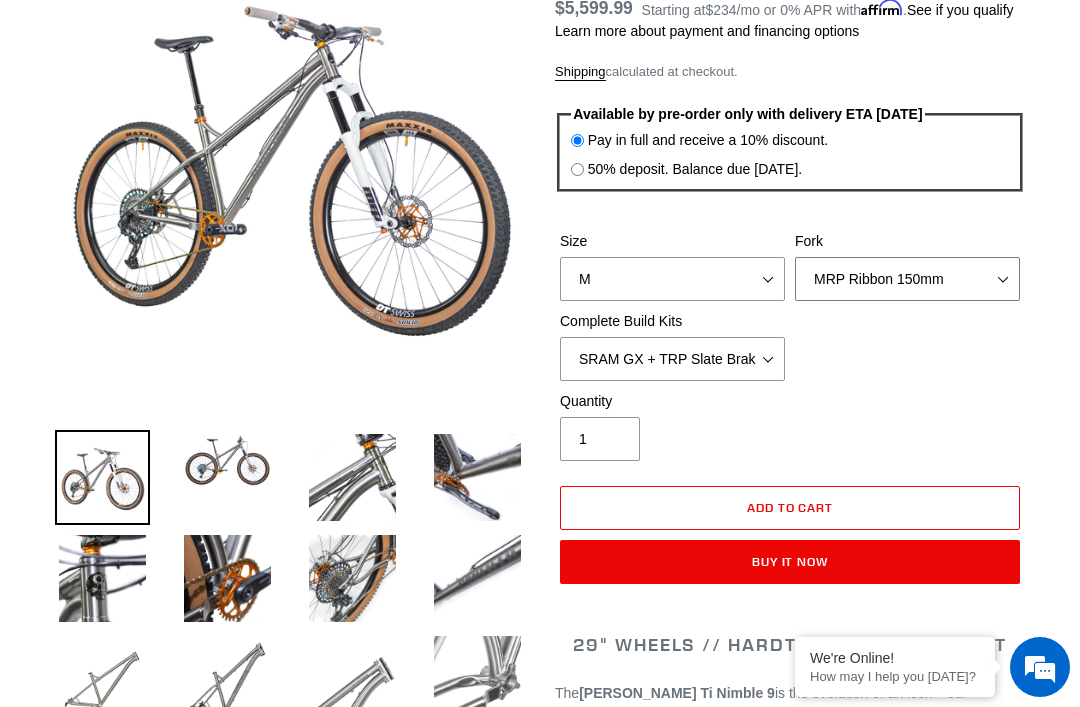 click on "MRP Ribbon 150mm
RockShox Lyrik 150mm
Fox Factory 36 150mm
Cane Creek Helm 150mm
Fork - None" at bounding box center [907, 279] 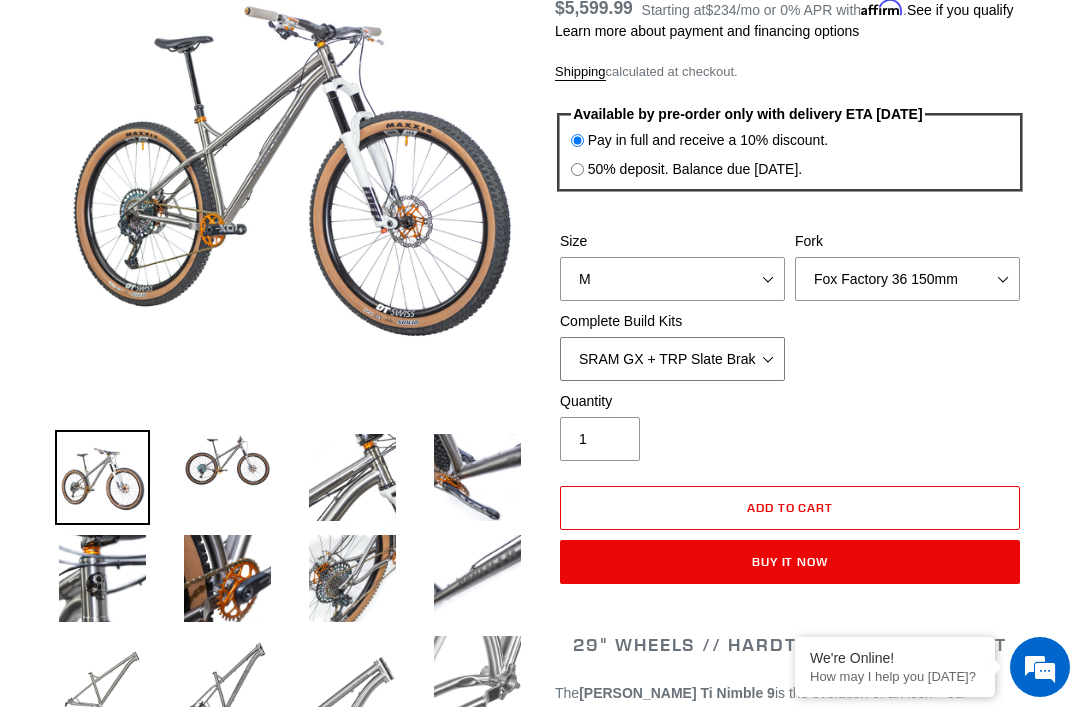 click on "SRAM GX + TRP Slate Brakes + Rotors + e13 LG-1 Wheels
SHIMANO XT + SHIMANO brakes + Rotors + e13 LG-1 Wheels
SRAM XO + Guide Brakes + Rotors + Atomik AL Wheels
SHIMANO XTR + HOPE Brakes + DT Swiss Carbon Wheels
Complete Build Kit - None (Contact us for Custom Builds)" at bounding box center [672, 359] 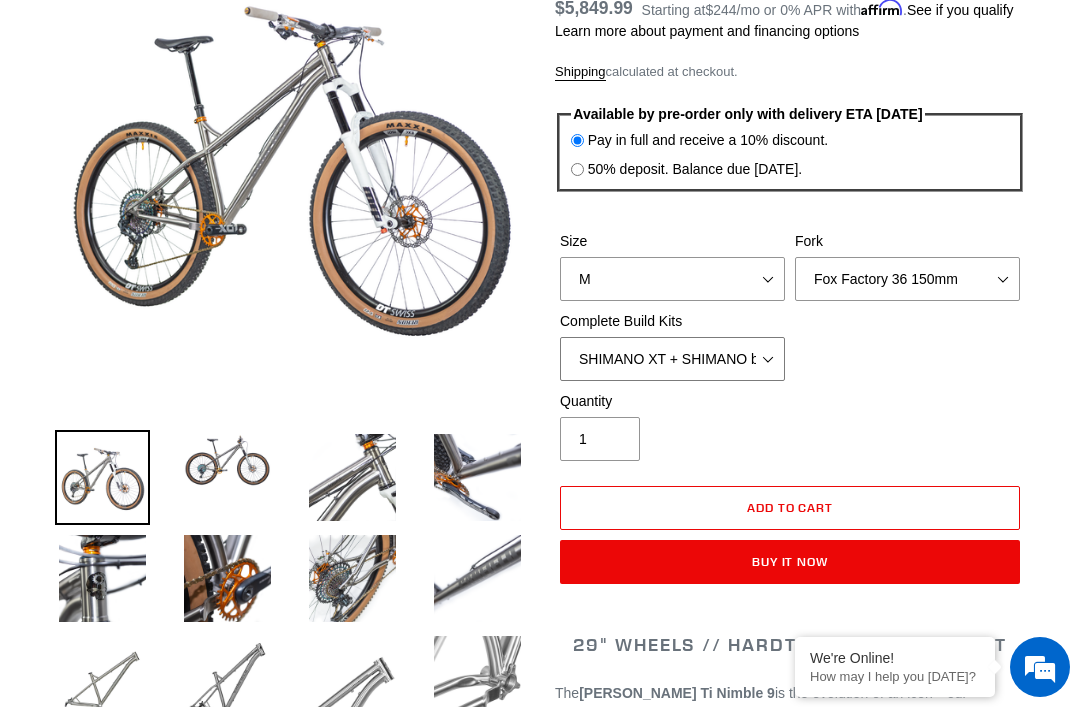 click on "SRAM GX + TRP Slate Brakes + Rotors + e13 LG-1 Wheels
SHIMANO XT + SHIMANO brakes + Rotors + e13 LG-1 Wheels
SRAM XO + Guide Brakes + Rotors + Atomik AL Wheels
SHIMANO XTR + HOPE Brakes + DT Swiss Carbon Wheels
Complete Build Kit - None (Contact us for Custom Builds)" at bounding box center [672, 359] 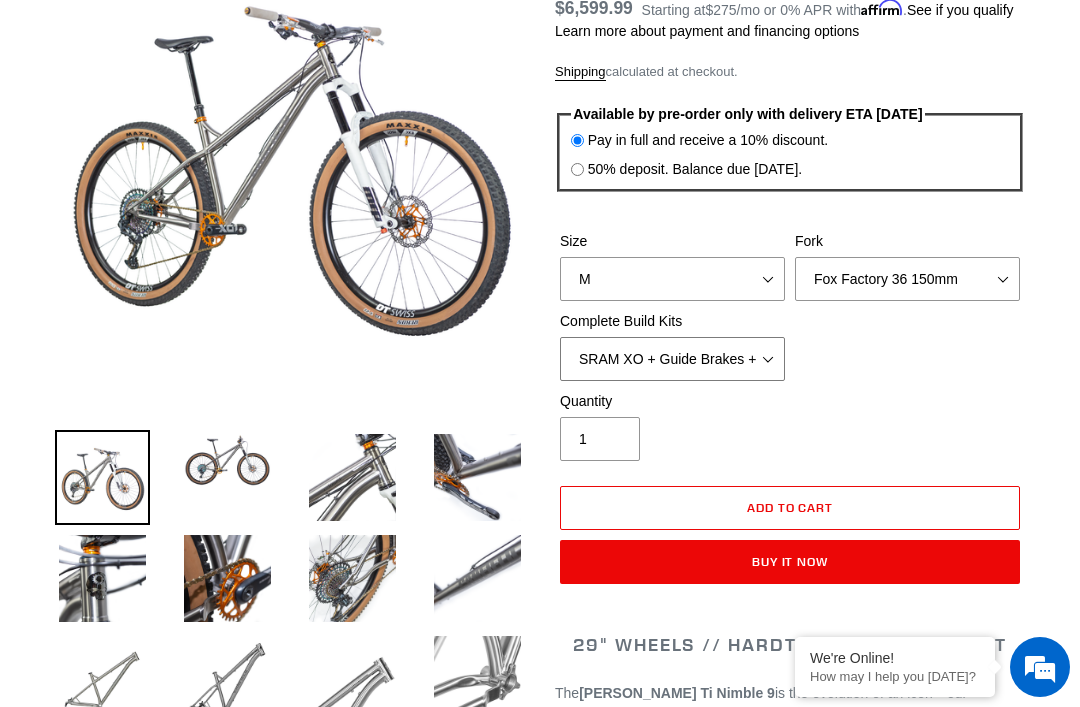 click on "SRAM GX + TRP Slate Brakes + Rotors + e13 LG-1 Wheels
SHIMANO XT + SHIMANO brakes + Rotors + e13 LG-1 Wheels
SRAM XO + Guide Brakes + Rotors + Atomik AL Wheels
SHIMANO XTR + HOPE Brakes + DT Swiss Carbon Wheels
Complete Build Kit - None (Contact us for Custom Builds)" at bounding box center (672, 359) 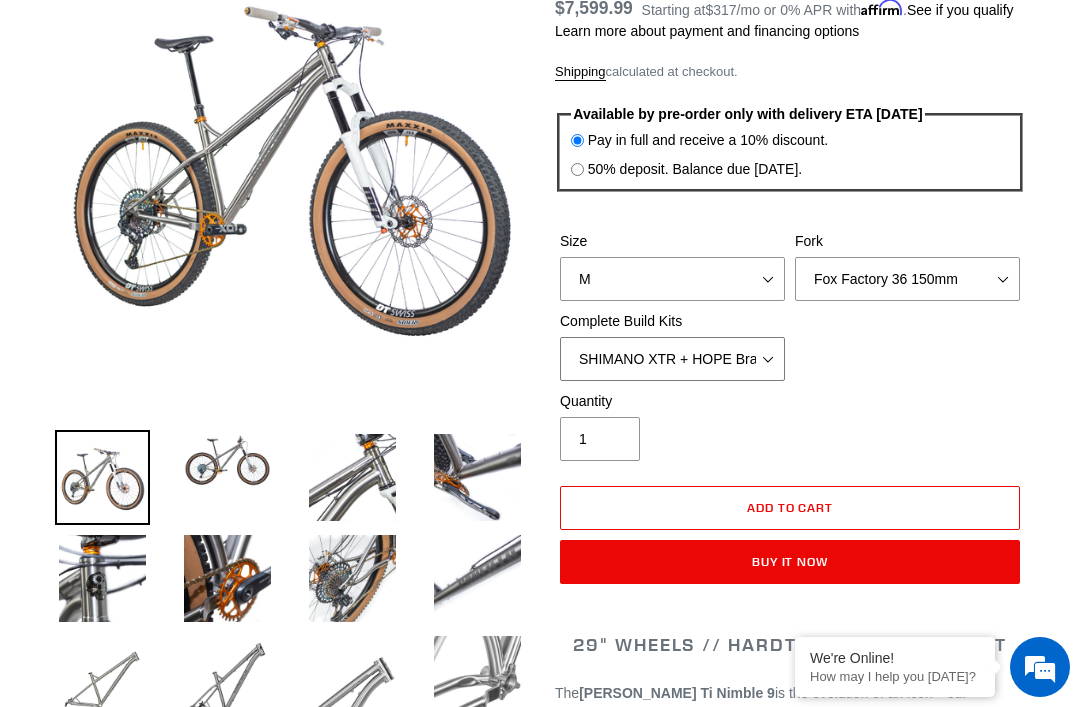click on "SRAM GX + TRP Slate Brakes + Rotors + e13 LG-1 Wheels
SHIMANO XT + SHIMANO brakes + Rotors + e13 LG-1 Wheels
SRAM XO + Guide Brakes + Rotors + Atomik AL Wheels
SHIMANO XTR + HOPE Brakes + DT Swiss Carbon Wheels
Complete Build Kit - None (Contact us for Custom Builds)" at bounding box center (672, 359) 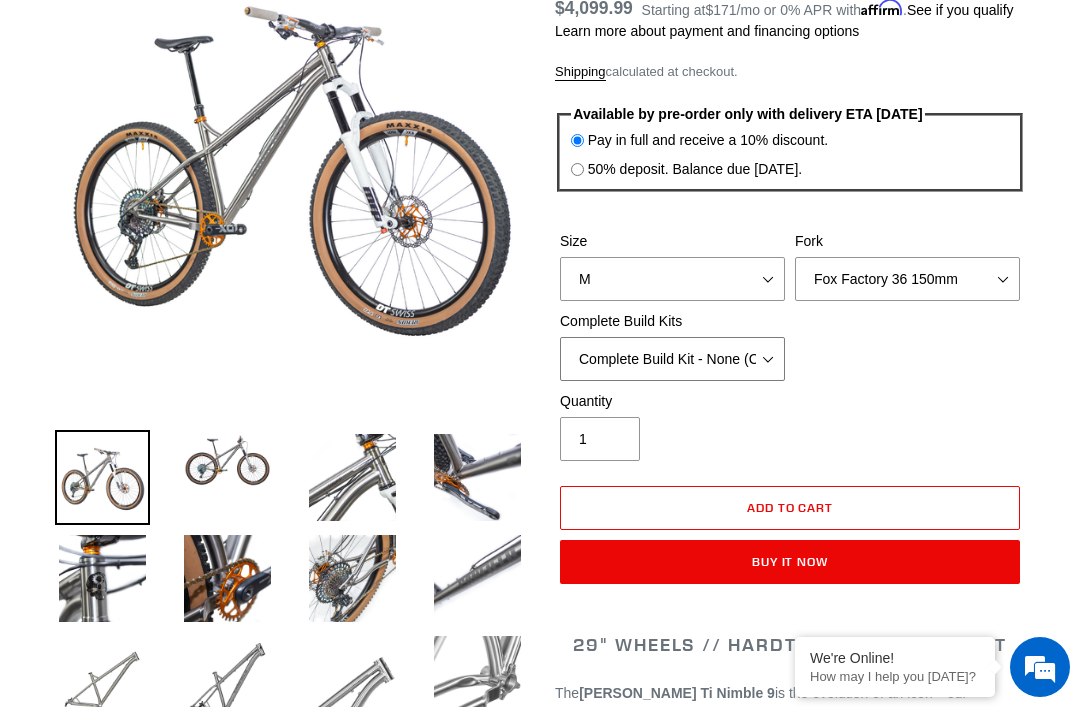 click on "SRAM GX + TRP Slate Brakes + Rotors + e13 LG-1 Wheels
SHIMANO XT + SHIMANO brakes + Rotors + e13 LG-1 Wheels
SRAM XO + Guide Brakes + Rotors + Atomik AL Wheels
SHIMANO XTR + HOPE Brakes + DT Swiss Carbon Wheels
Complete Build Kit - None (Contact us for Custom Builds)" at bounding box center (672, 359) 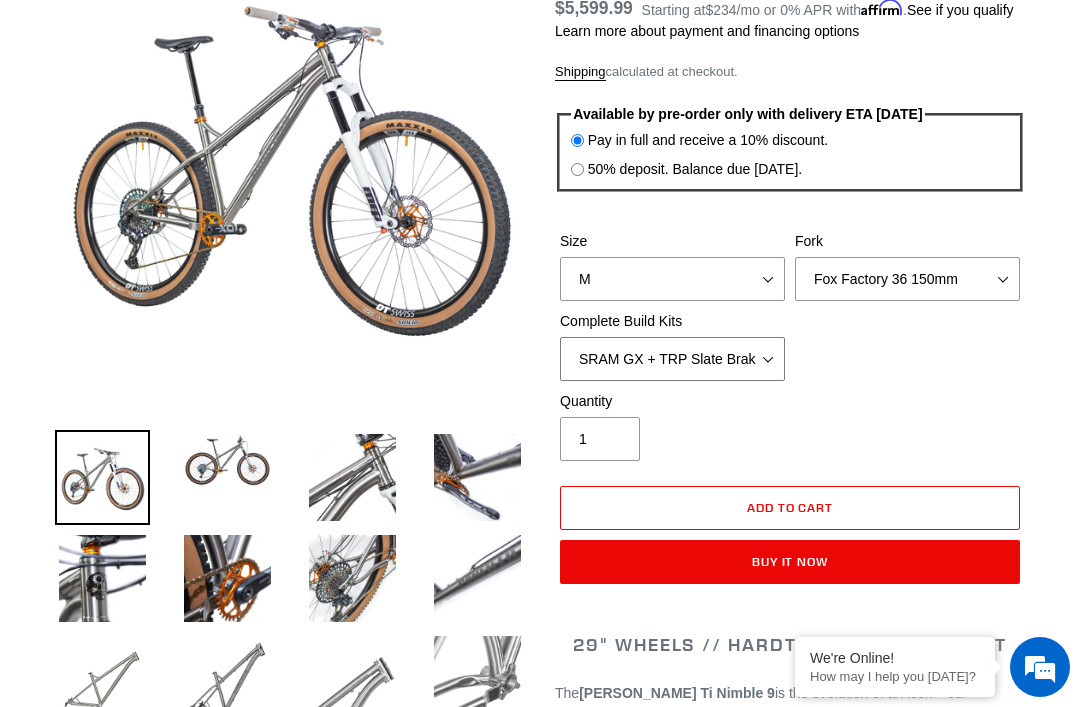 scroll, scrollTop: 340, scrollLeft: 0, axis: vertical 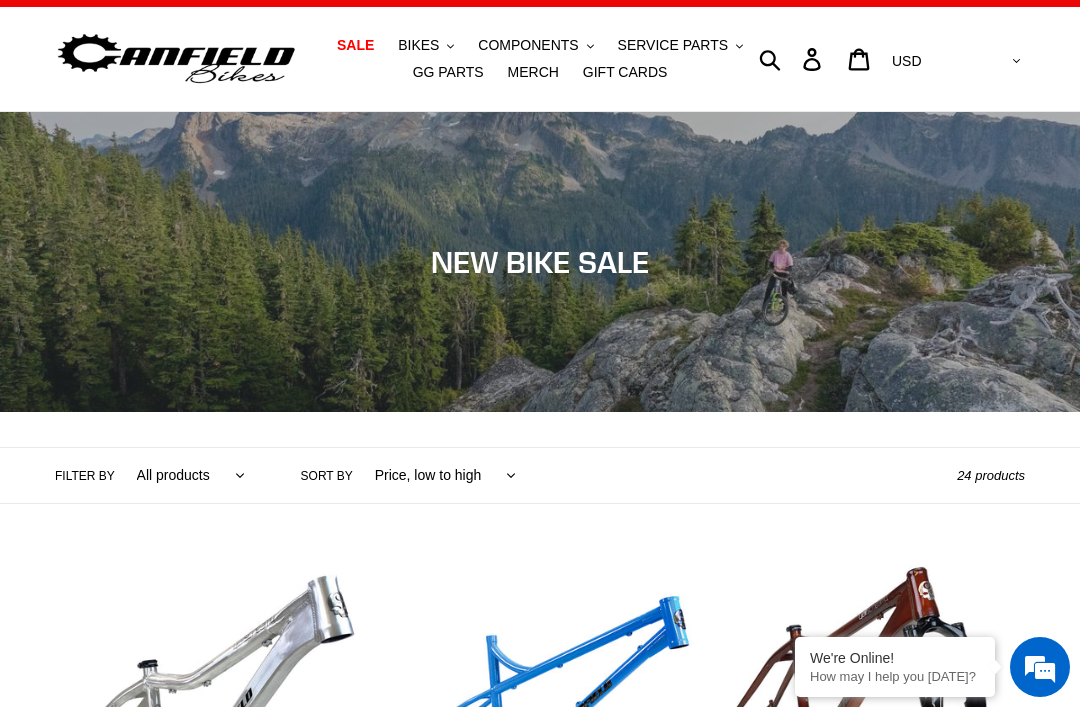 click on ".cls-1{fill:#231f20}" 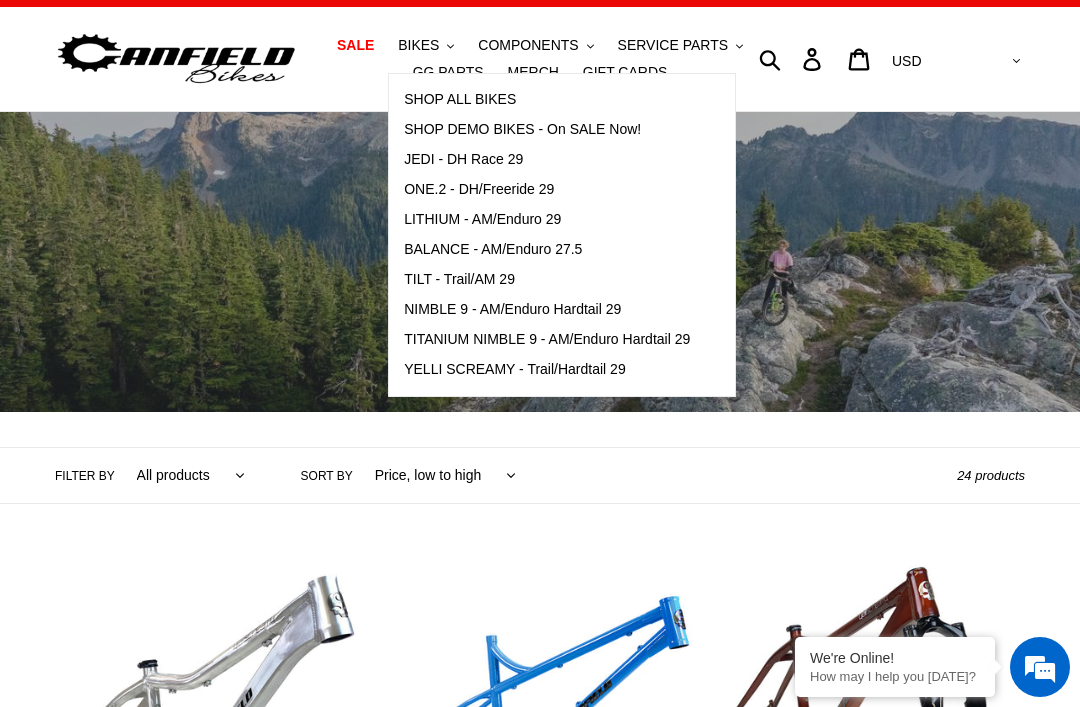 click on "TILT - Trail/AM 29" at bounding box center (459, 279) 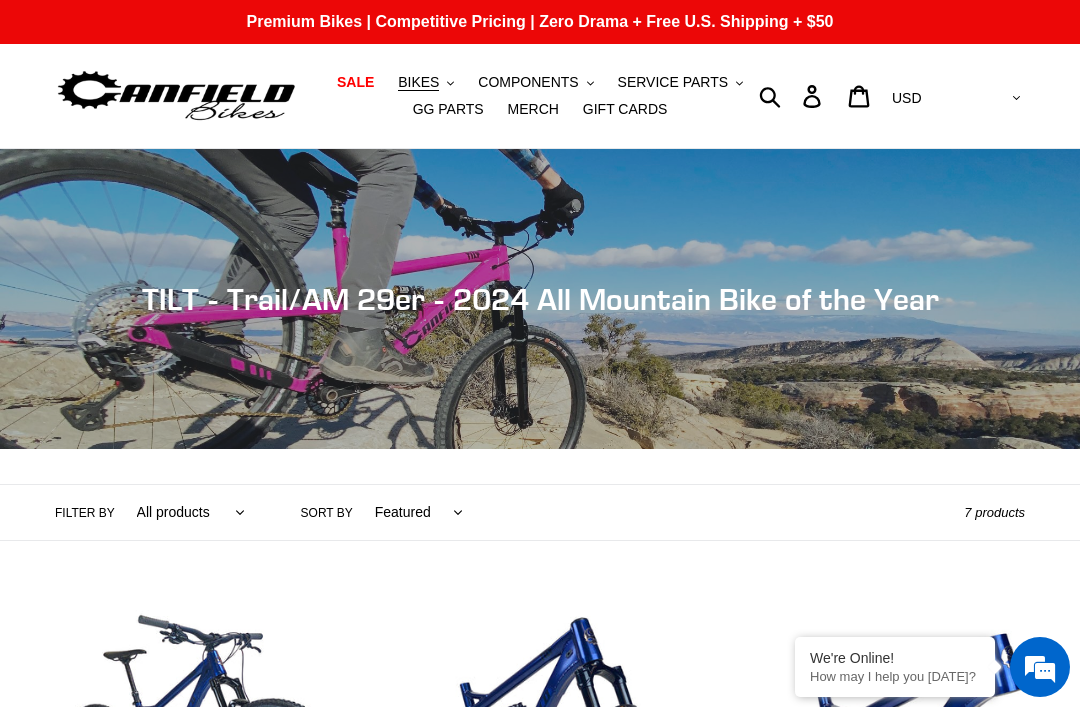 scroll, scrollTop: 0, scrollLeft: 0, axis: both 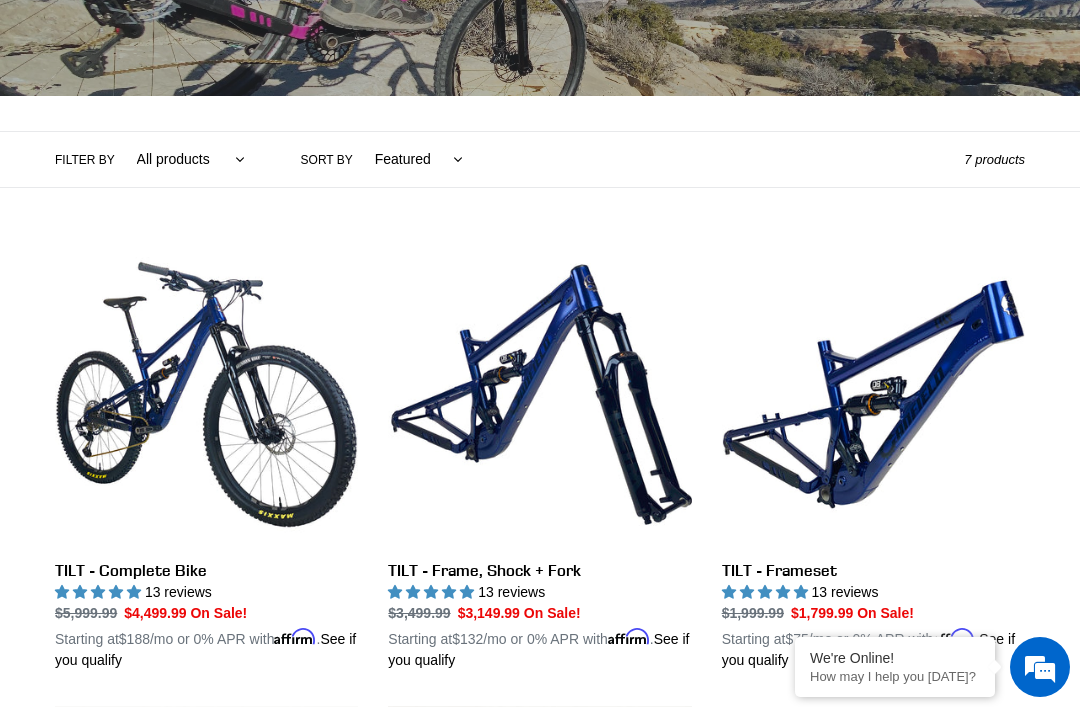 click on "TILT - Complete Bike" at bounding box center (206, 457) 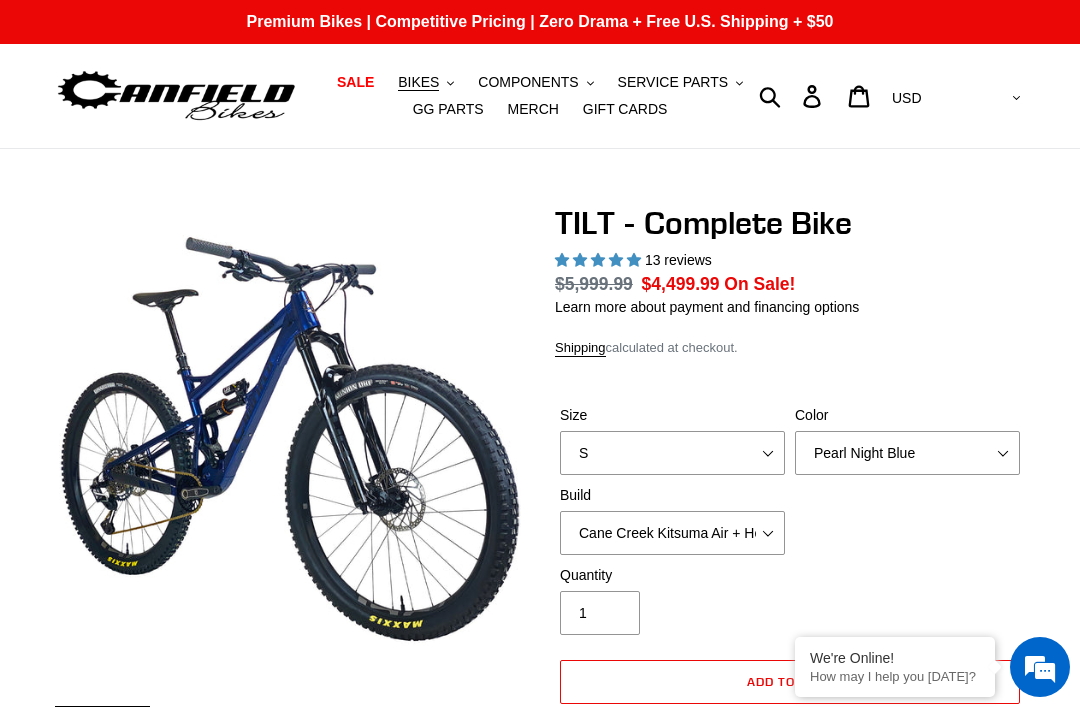 scroll, scrollTop: 0, scrollLeft: 0, axis: both 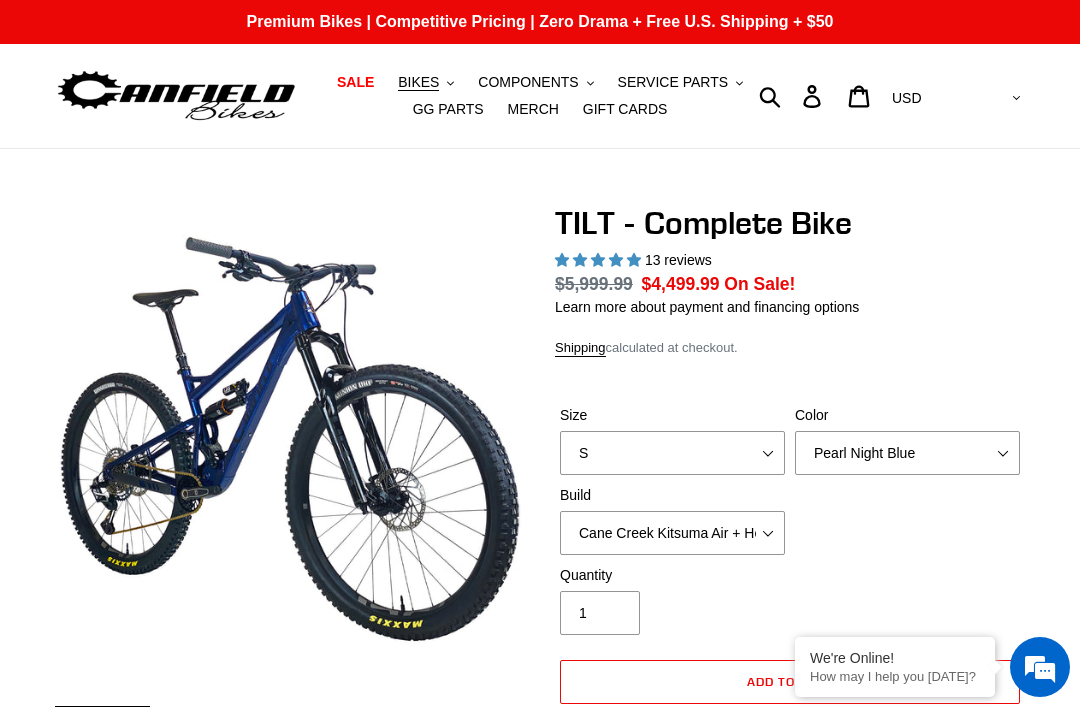 select on "highest-rating" 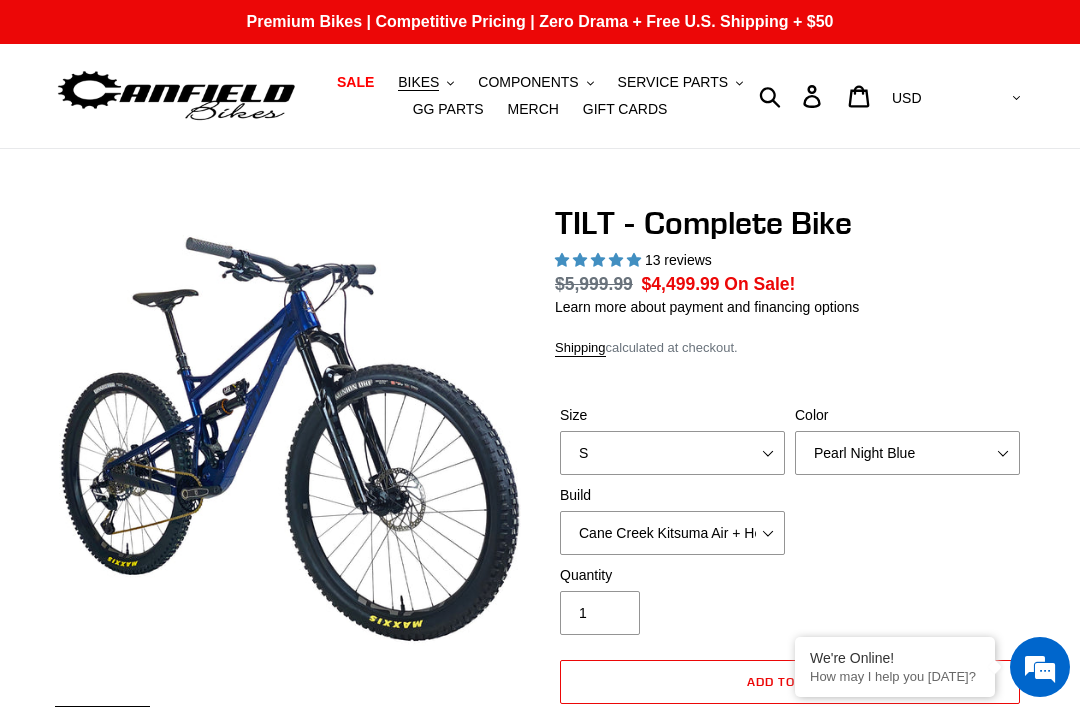 scroll, scrollTop: 0, scrollLeft: 0, axis: both 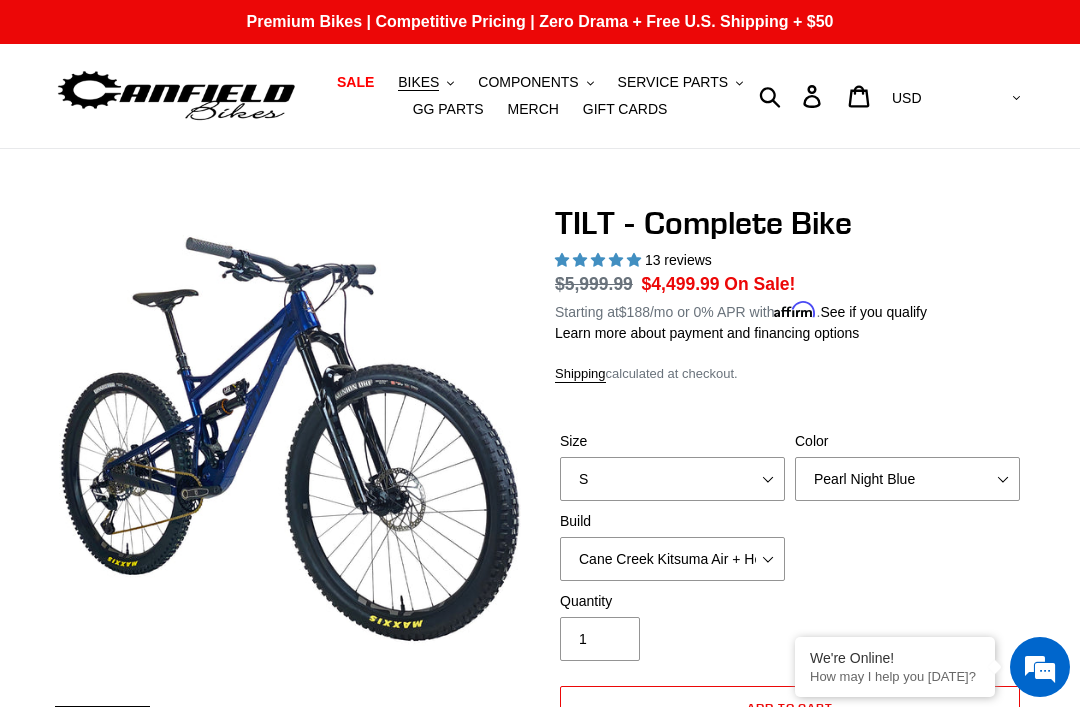click on "Size" at bounding box center (672, 441) 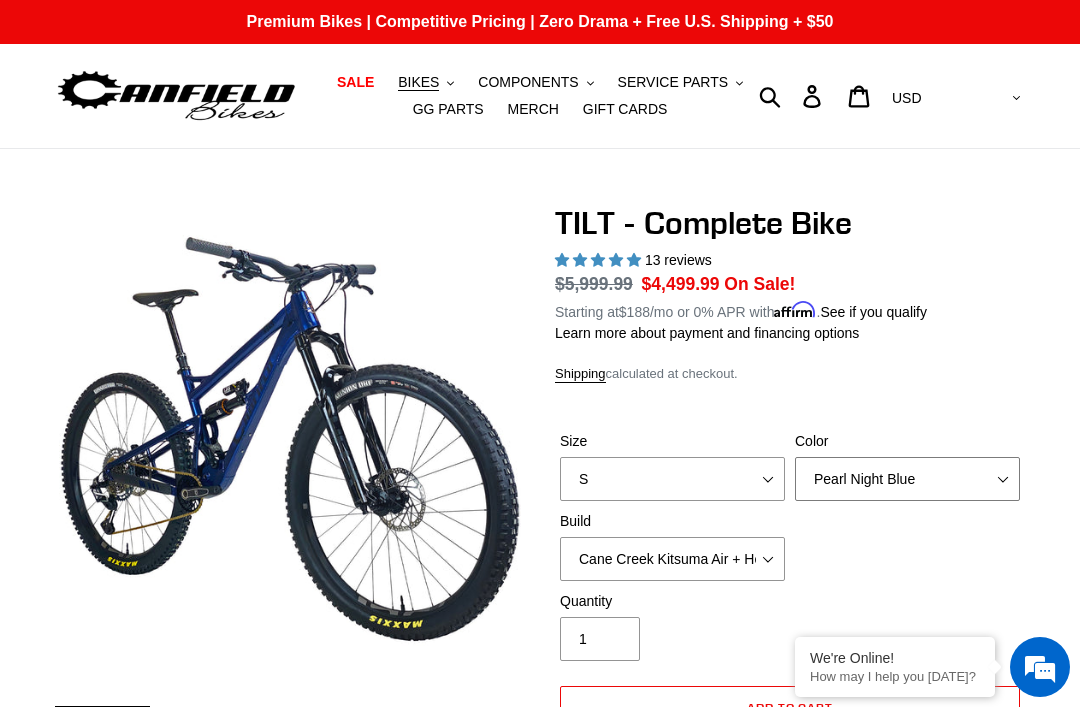 click on "Pearl Night Blue
Stealth Silver
Raw" at bounding box center [907, 479] 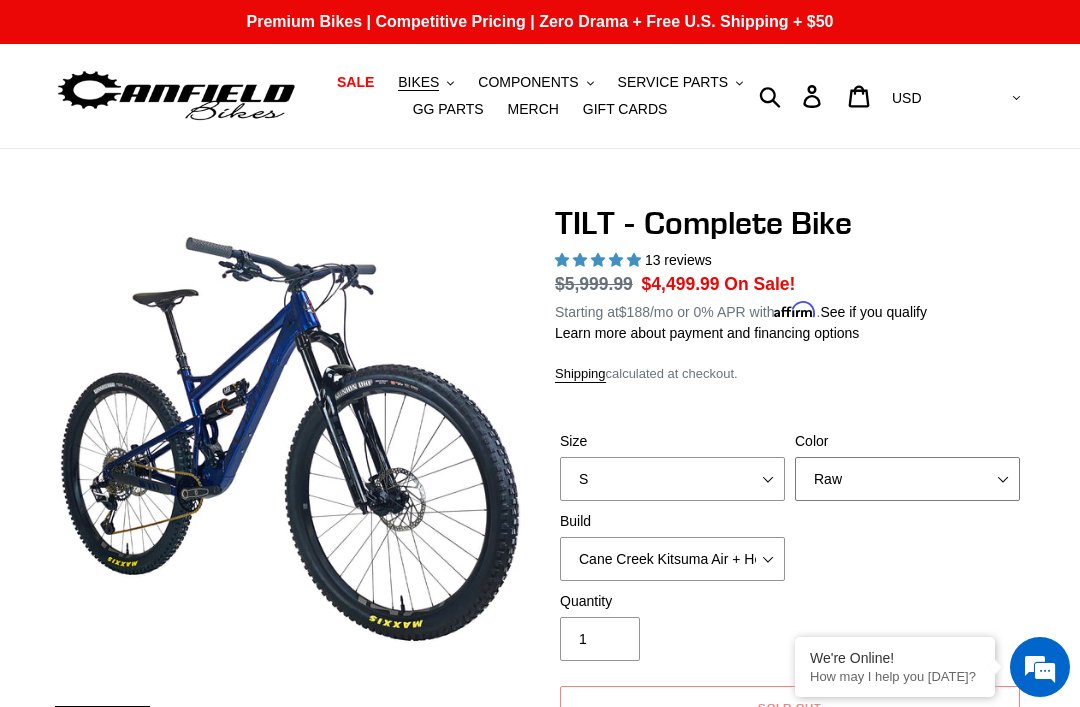 click on "Pearl Night Blue
Stealth Silver
Raw" at bounding box center [907, 479] 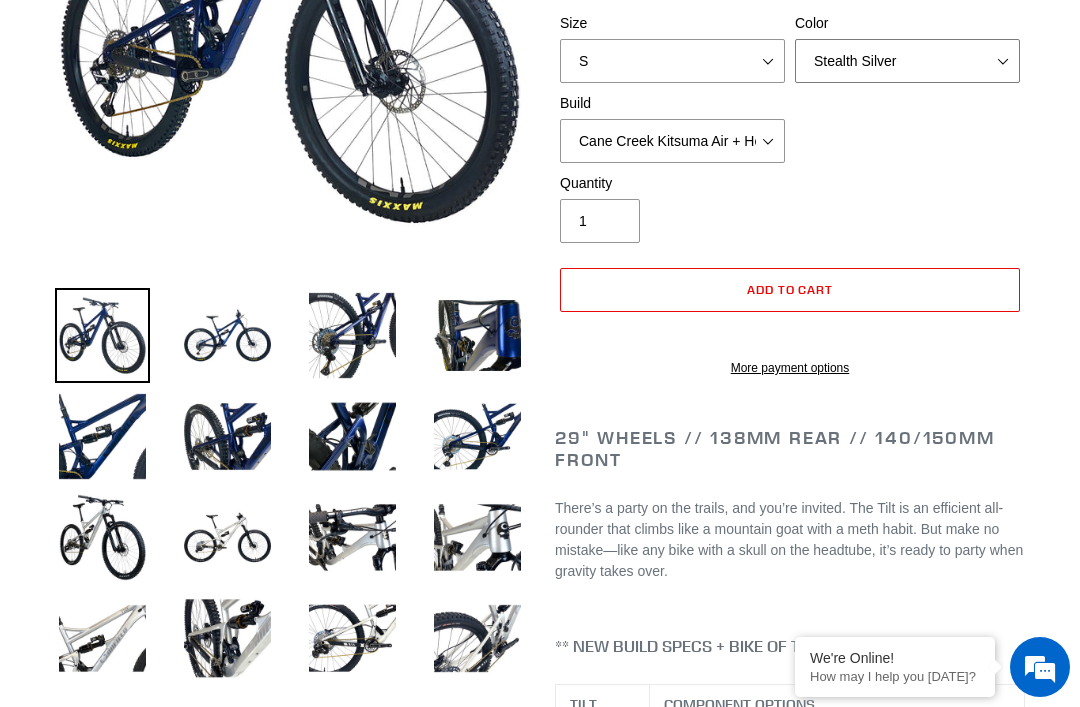 scroll, scrollTop: 424, scrollLeft: 0, axis: vertical 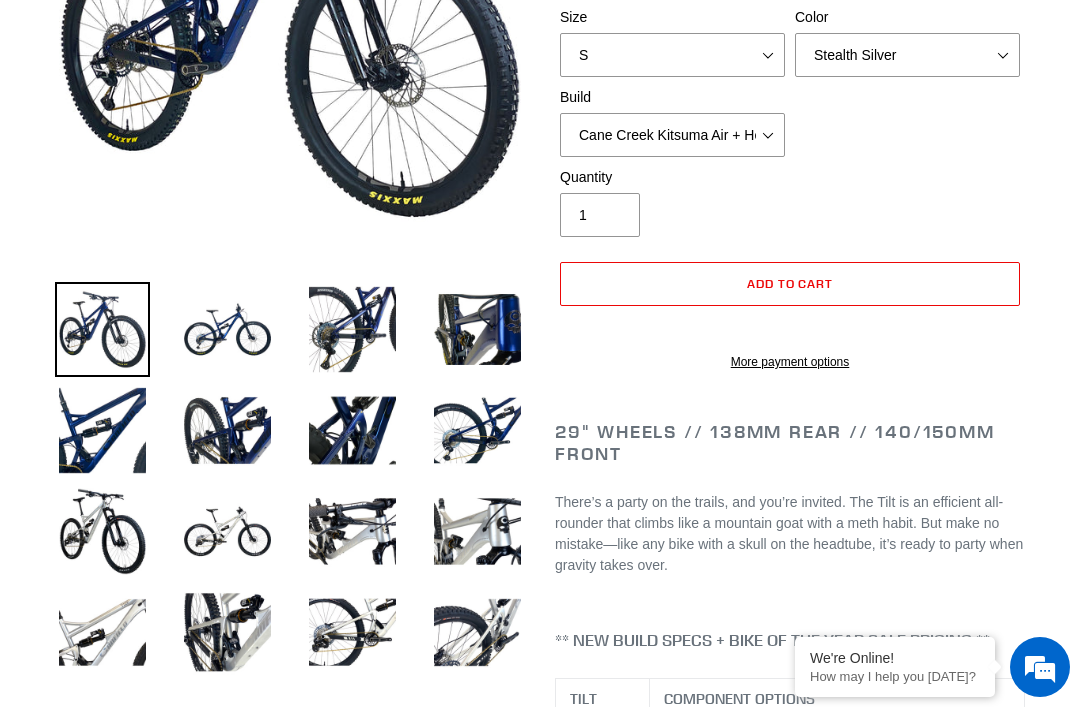click at bounding box center [227, 531] 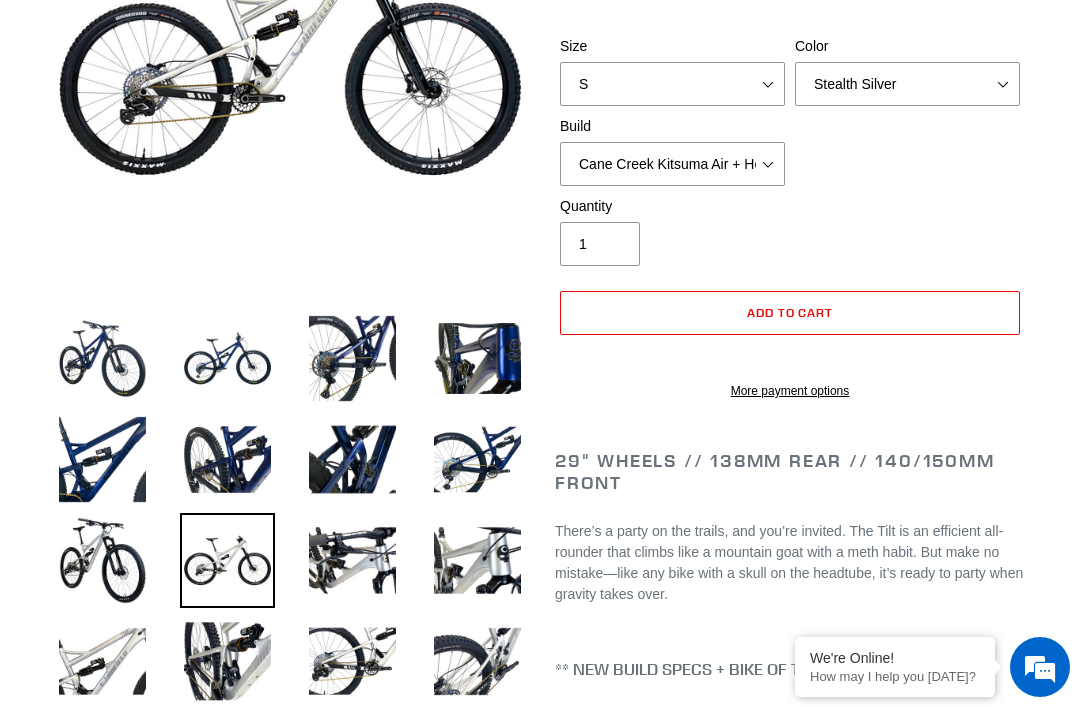 scroll, scrollTop: 393, scrollLeft: 0, axis: vertical 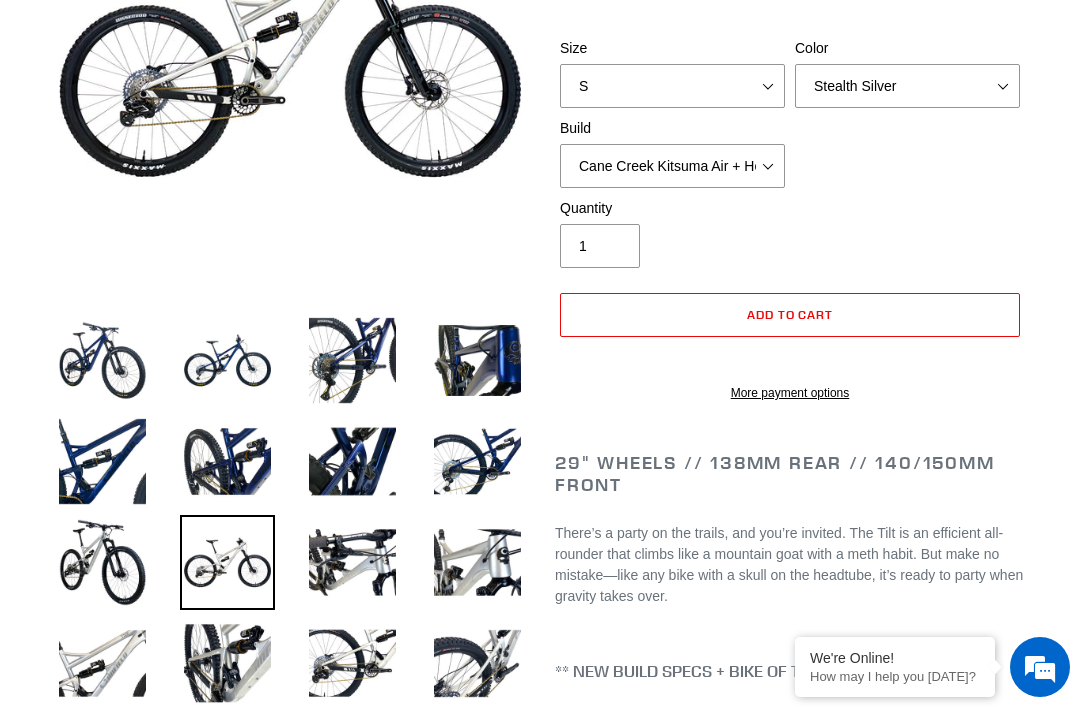 click at bounding box center (102, 562) 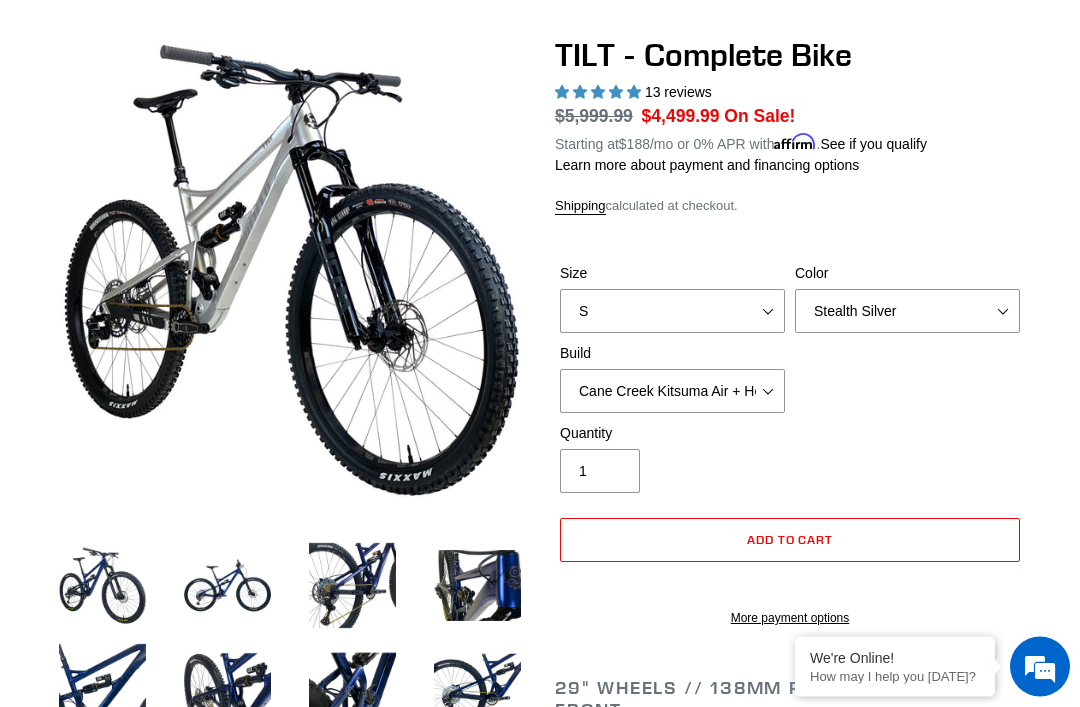 scroll, scrollTop: 168, scrollLeft: 0, axis: vertical 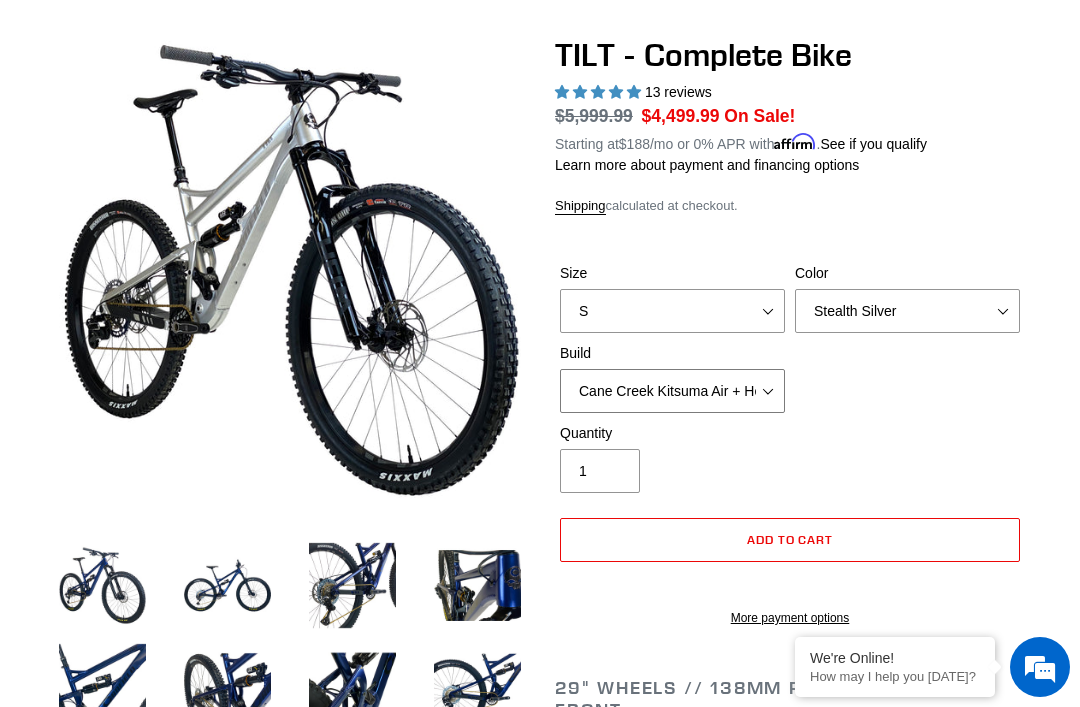 click on "Cane Creek Kitsuma Air + Helm MKII 140 + SRAM GX
Cane Creek Kitsuma Air + Helm MKII 140 + SRAM XO1
Cane Creek Kitsuma Air + Helm MKII 140 + Shimano XT
Fox Float X + 36 SL Factory Grip X 140 + SRAM GX
Fox Float X + 36 SL Factory Grip X 140 + SRAM XO
Fox Float X + 36 SL Factory Grip X 140 + Shimano XT
RockShox SD ULT + Pike ULT 140 + SRAM GX
RockShox SD ULT + Pike ULT 140 + SRAM XO
RockShox SD ULT + Pike ULT 140 + Shimano XT" at bounding box center (672, 391) 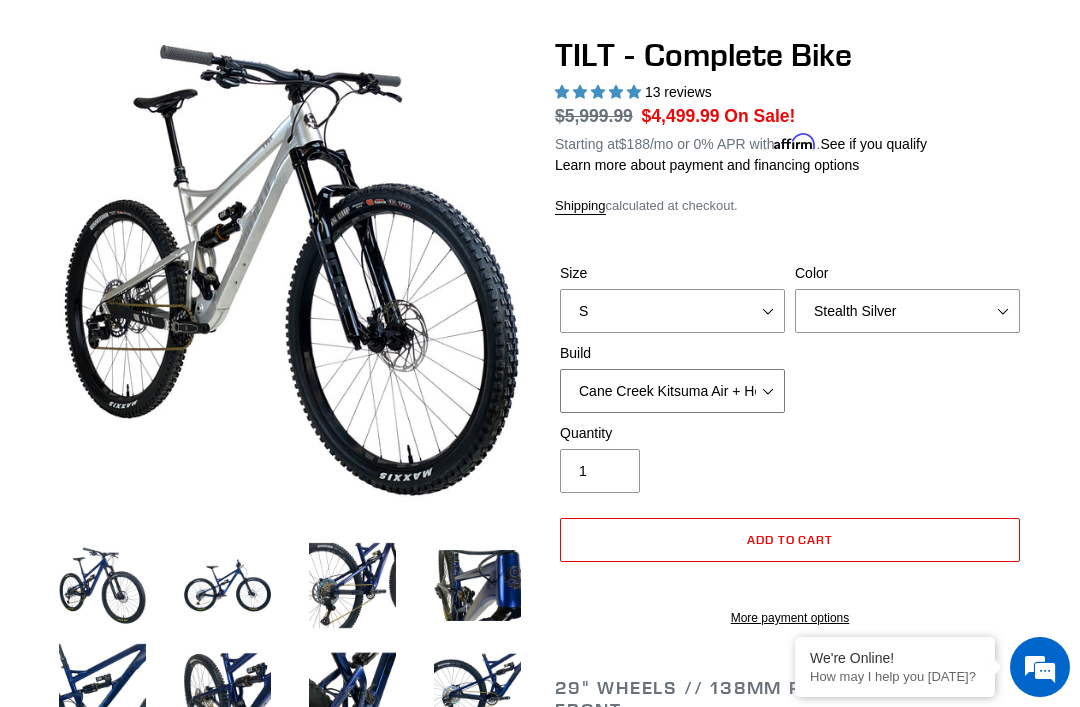 click on "Cane Creek Kitsuma Air + Helm MKII 140 + SRAM GX
Cane Creek Kitsuma Air + Helm MKII 140 + SRAM XO1
Cane Creek Kitsuma Air + Helm MKII 140 + Shimano XT
Fox Float X + 36 SL Factory Grip X 140 + SRAM GX
Fox Float X + 36 SL Factory Grip X 140 + SRAM XO
Fox Float X + 36 SL Factory Grip X 140 + Shimano XT
RockShox SD ULT + Pike ULT 140 + SRAM GX
RockShox SD ULT + Pike ULT 140 + SRAM XO
RockShox SD ULT + Pike ULT 140 + Shimano XT" at bounding box center [672, 391] 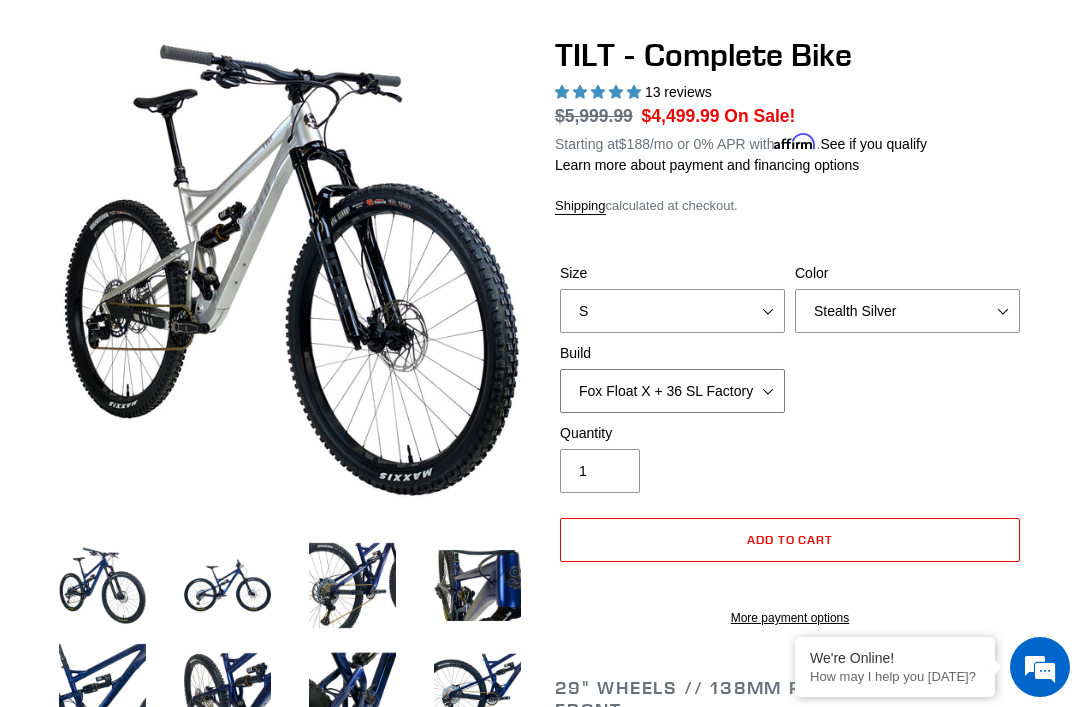click on "Cane Creek Kitsuma Air + Helm MKII 140 + SRAM GX
Cane Creek Kitsuma Air + Helm MKII 140 + SRAM XO1
Cane Creek Kitsuma Air + Helm MKII 140 + Shimano XT
Fox Float X + 36 SL Factory Grip X 140 + SRAM GX
Fox Float X + 36 SL Factory Grip X 140 + SRAM XO
Fox Float X + 36 SL Factory Grip X 140 + Shimano XT
RockShox SD ULT + Pike ULT 140 + SRAM GX
RockShox SD ULT + Pike ULT 140 + SRAM XO
RockShox SD ULT + Pike ULT 140 + Shimano XT" at bounding box center (672, 391) 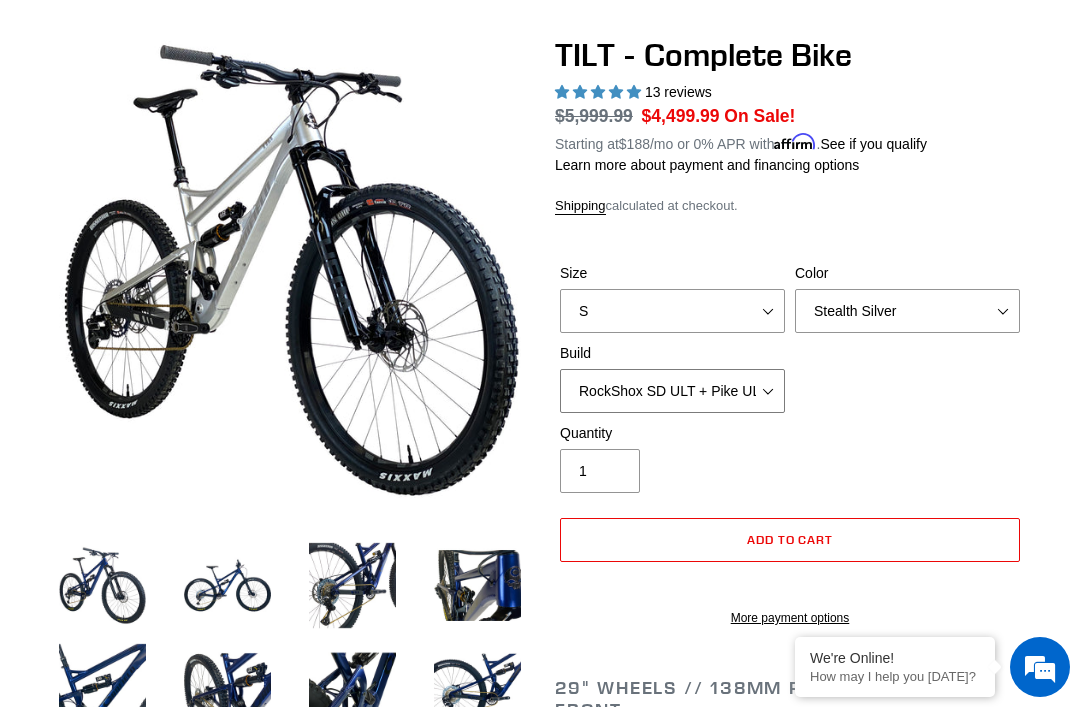 click on "Cane Creek Kitsuma Air + Helm MKII 140 + SRAM GX
Cane Creek Kitsuma Air + Helm MKII 140 + SRAM XO1
Cane Creek Kitsuma Air + Helm MKII 140 + Shimano XT
Fox Float X + 36 SL Factory Grip X 140 + SRAM GX
Fox Float X + 36 SL Factory Grip X 140 + SRAM XO
Fox Float X + 36 SL Factory Grip X 140 + Shimano XT
RockShox SD ULT + Pike ULT 140 + SRAM GX
RockShox SD ULT + Pike ULT 140 + SRAM XO
RockShox SD ULT + Pike ULT 140 + Shimano XT" at bounding box center (672, 391) 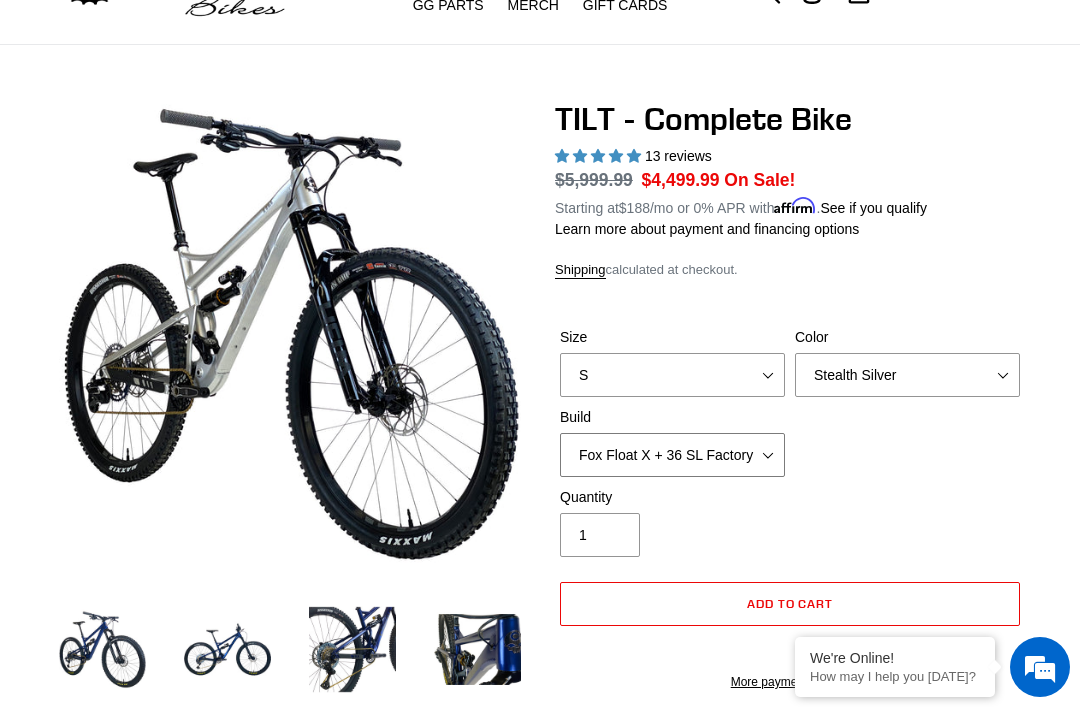 scroll, scrollTop: 102, scrollLeft: 0, axis: vertical 